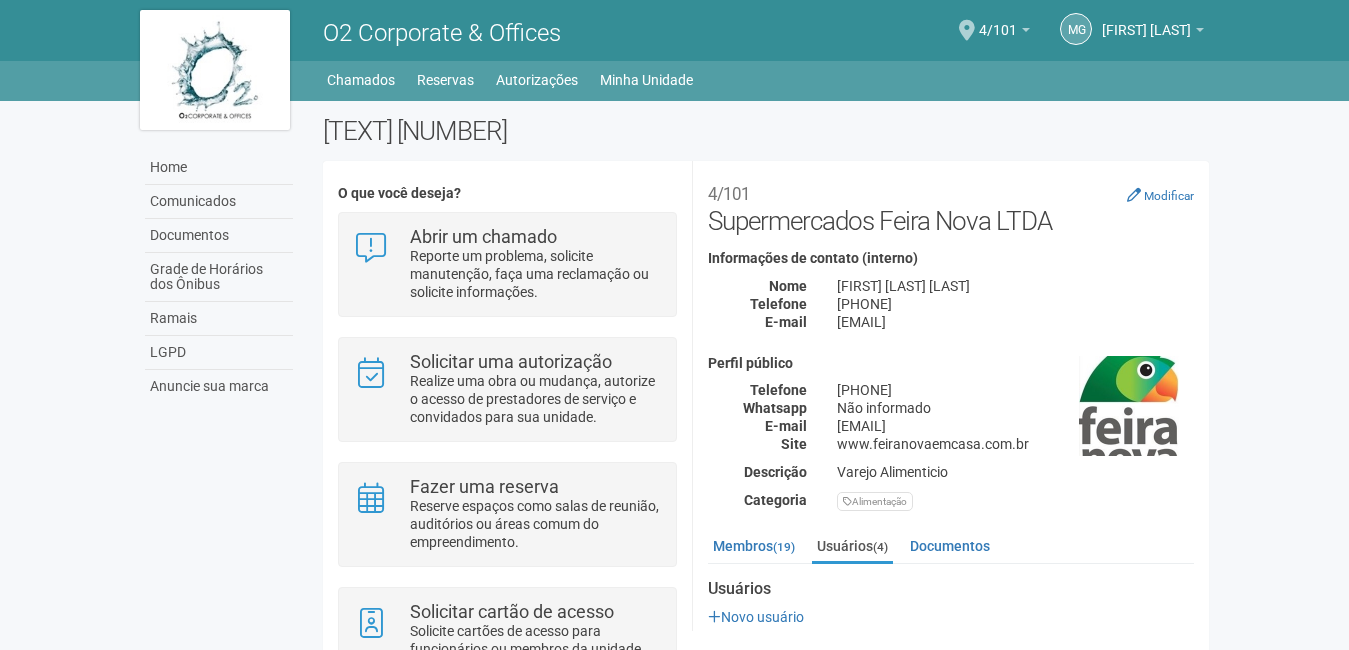 scroll, scrollTop: 0, scrollLeft: 0, axis: both 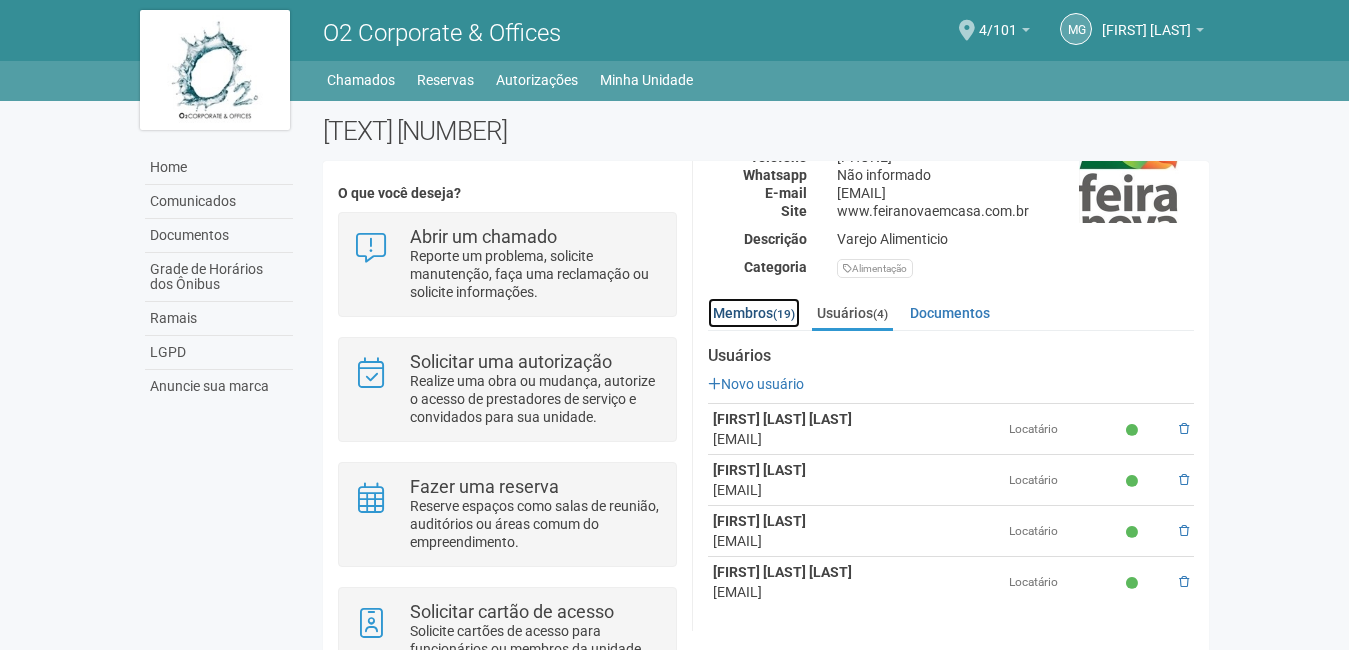 click on "Membros
(19)" at bounding box center [754, 313] 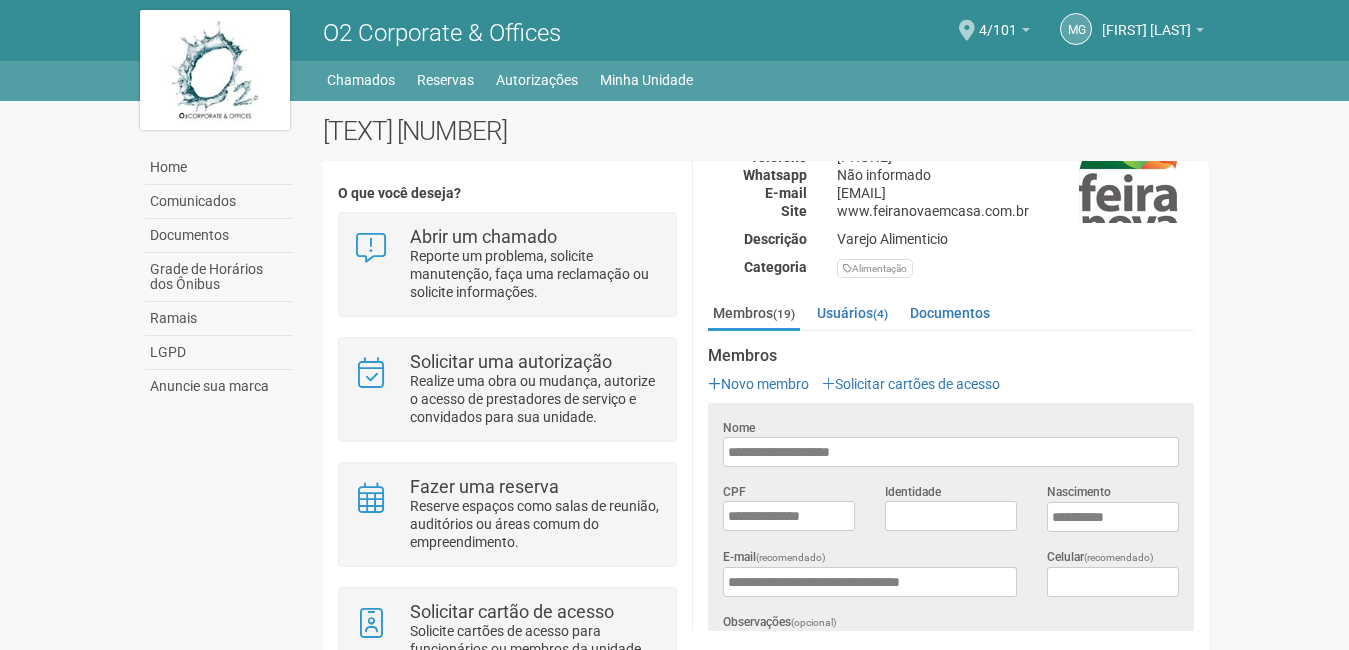 drag, startPoint x: 1206, startPoint y: 230, endPoint x: 1213, endPoint y: 313, distance: 83.294655 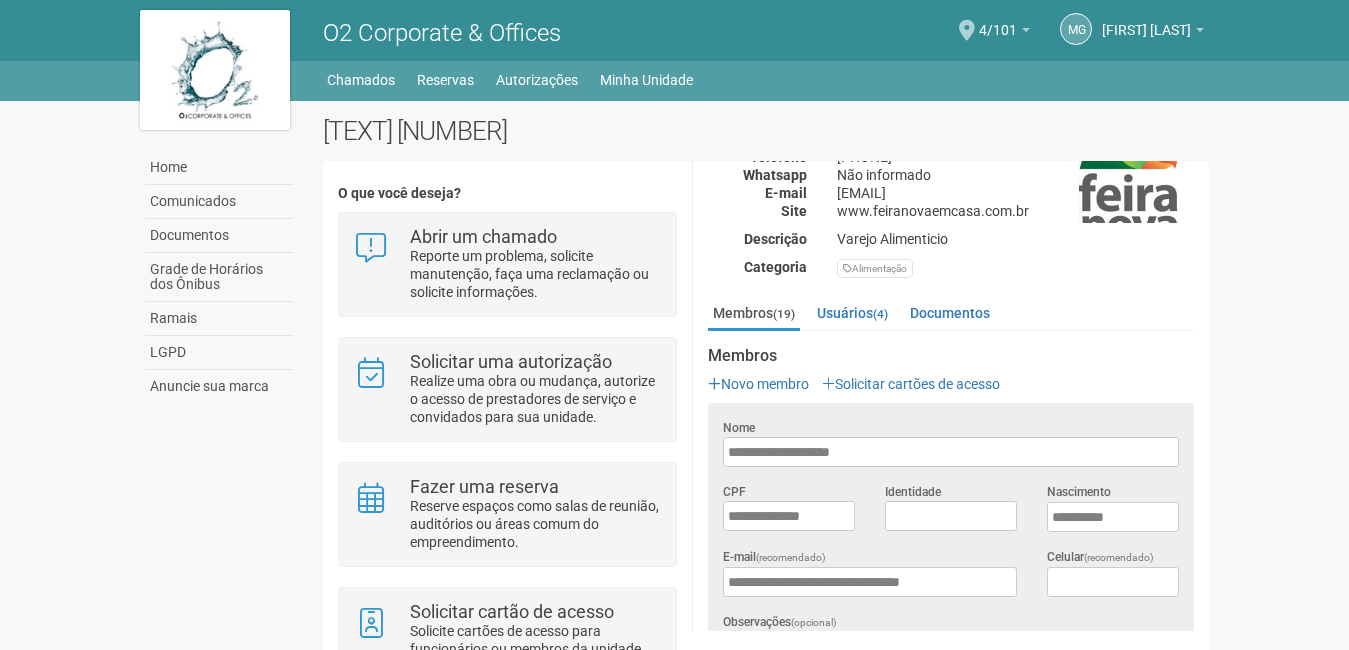 click on "Alimentação" at bounding box center (1015, 268) 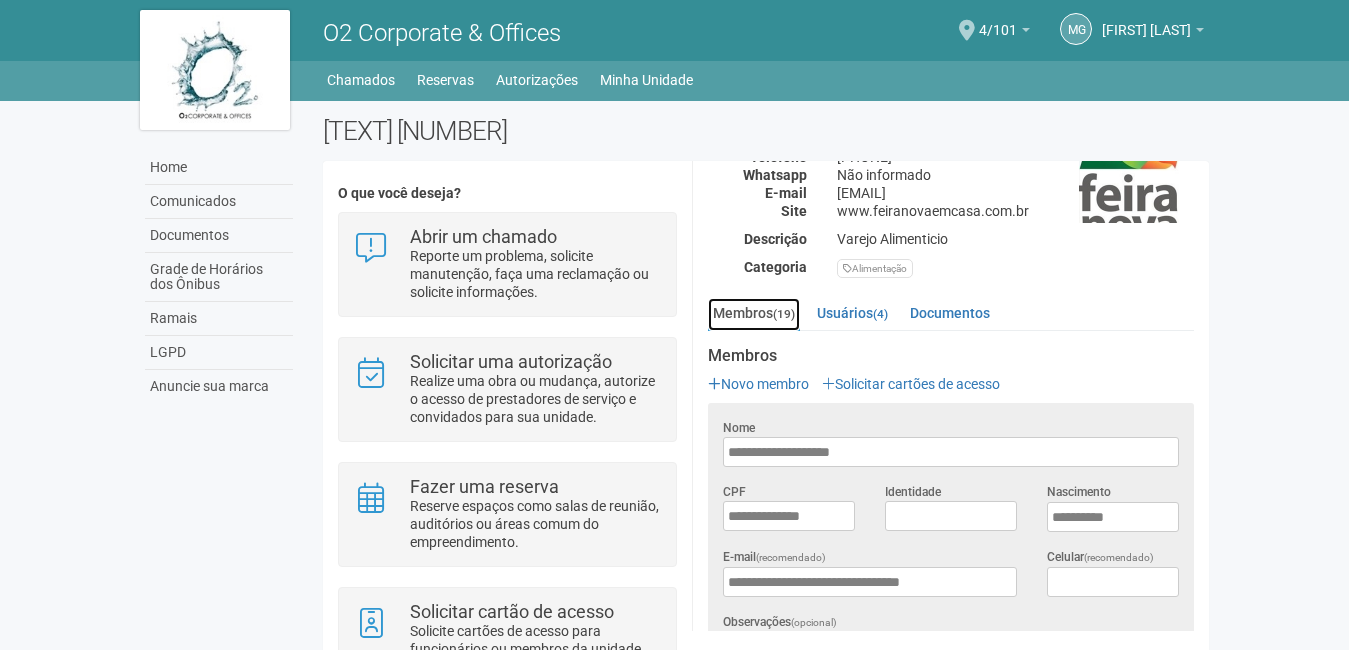 click on "Membros
(19)" at bounding box center (754, 314) 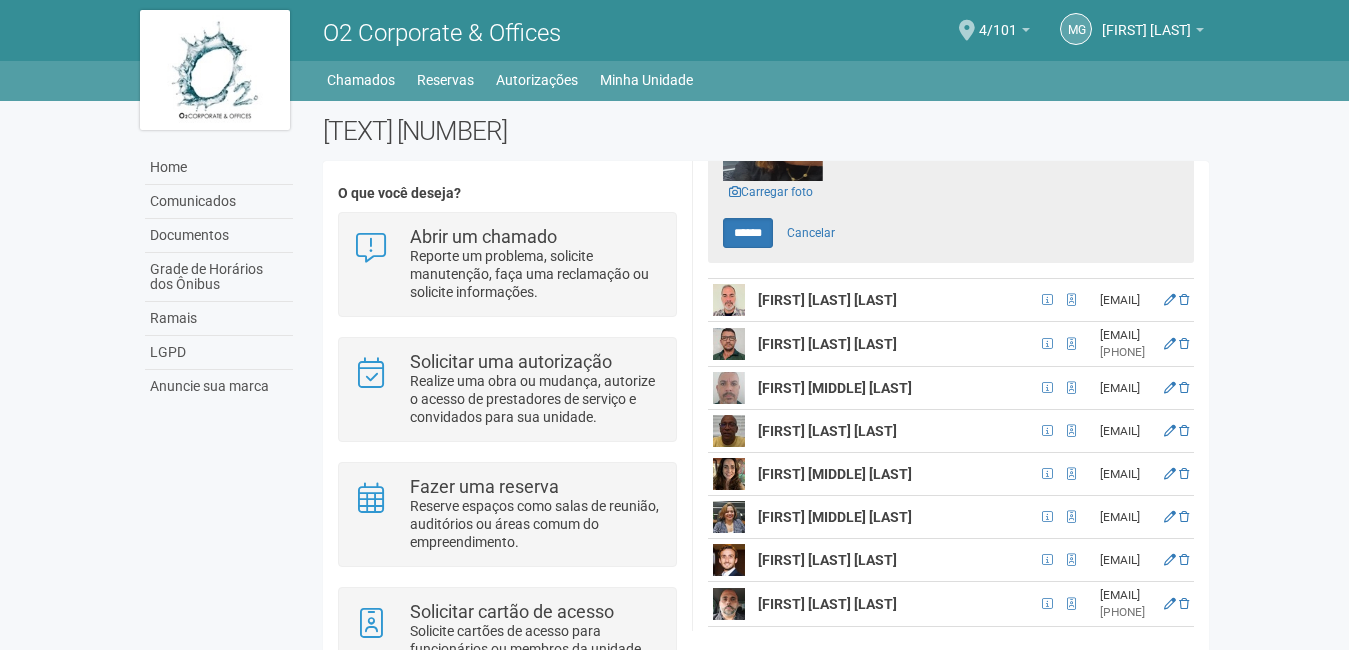 scroll, scrollTop: 837, scrollLeft: 0, axis: vertical 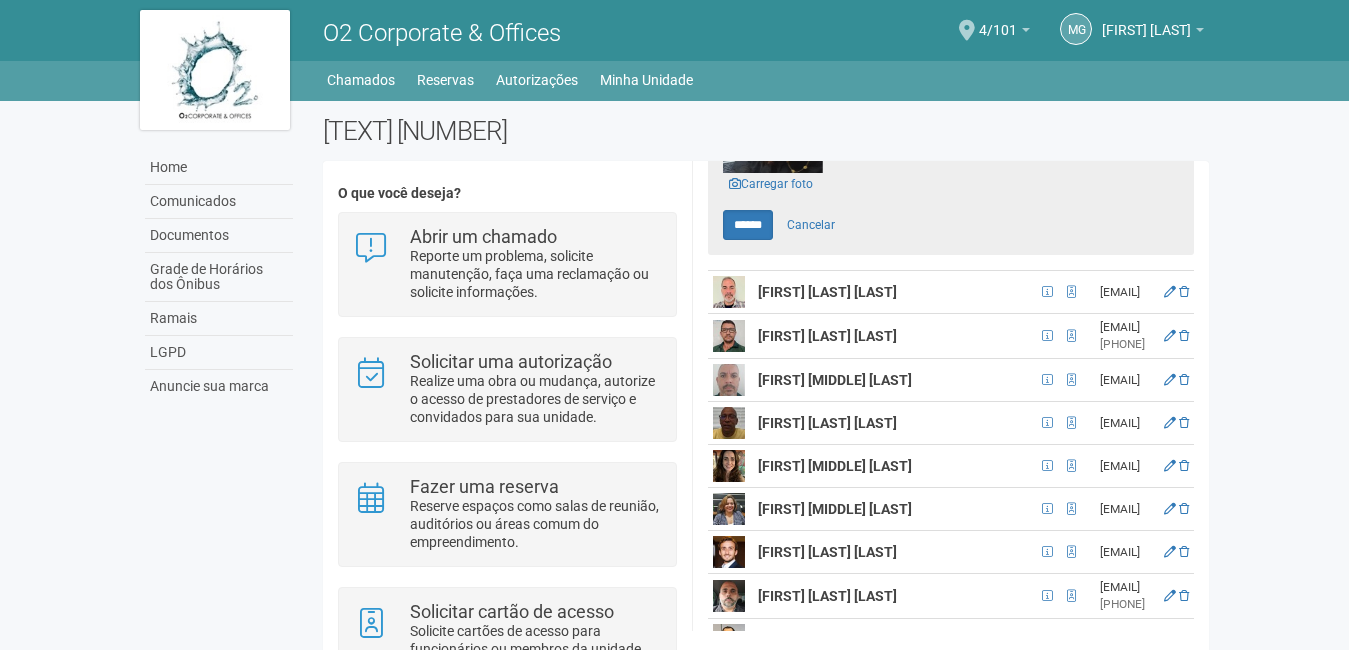 drag, startPoint x: 1205, startPoint y: 378, endPoint x: 1210, endPoint y: 404, distance: 26.476404 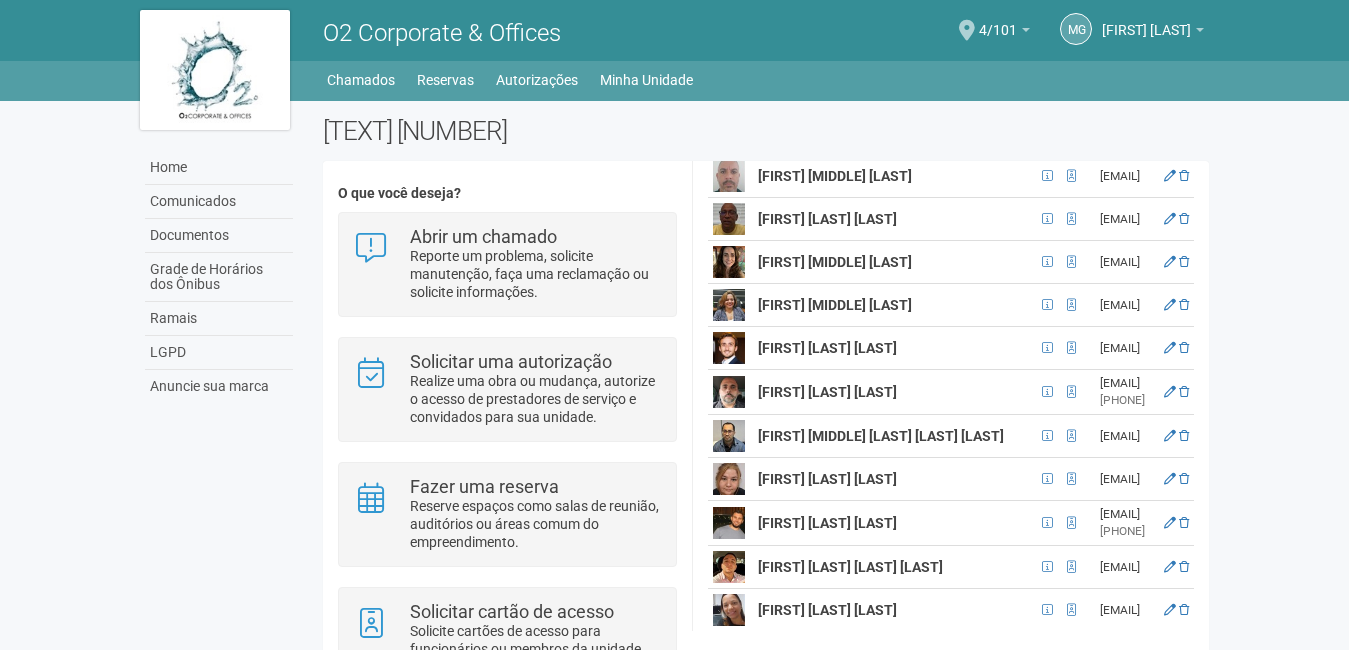 scroll, scrollTop: 1045, scrollLeft: 0, axis: vertical 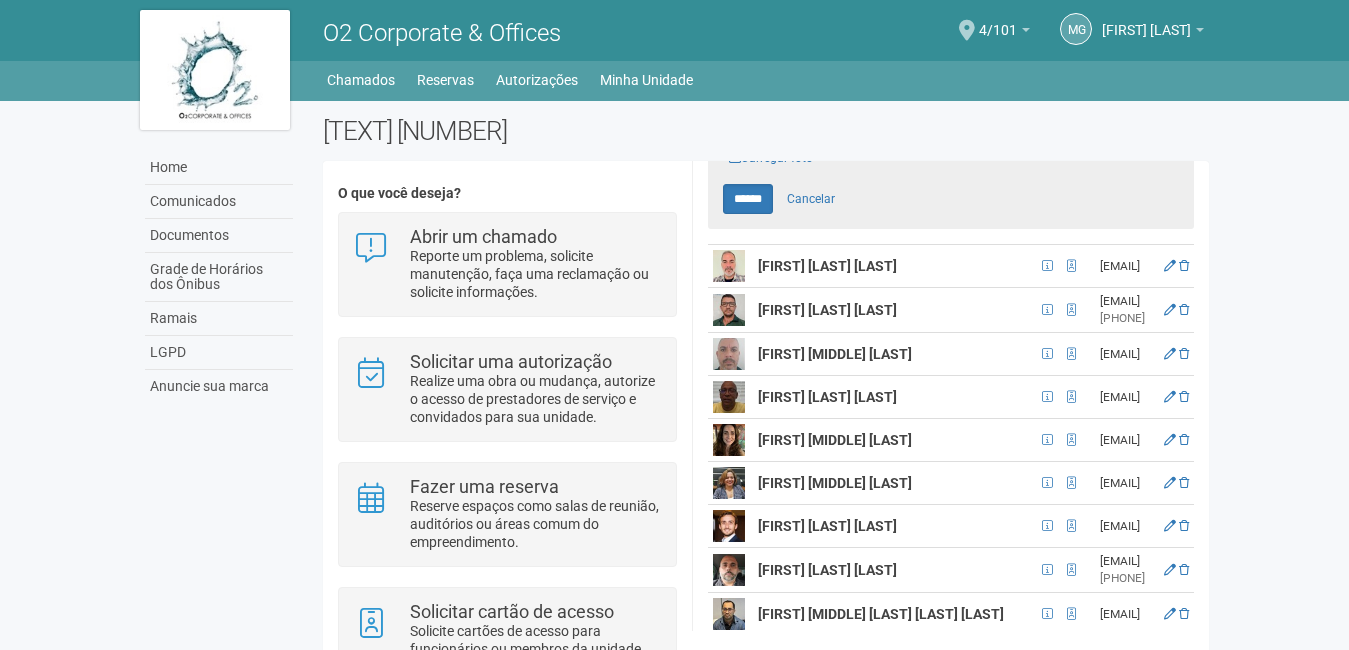 drag, startPoint x: 1206, startPoint y: 392, endPoint x: 1209, endPoint y: 410, distance: 18.248287 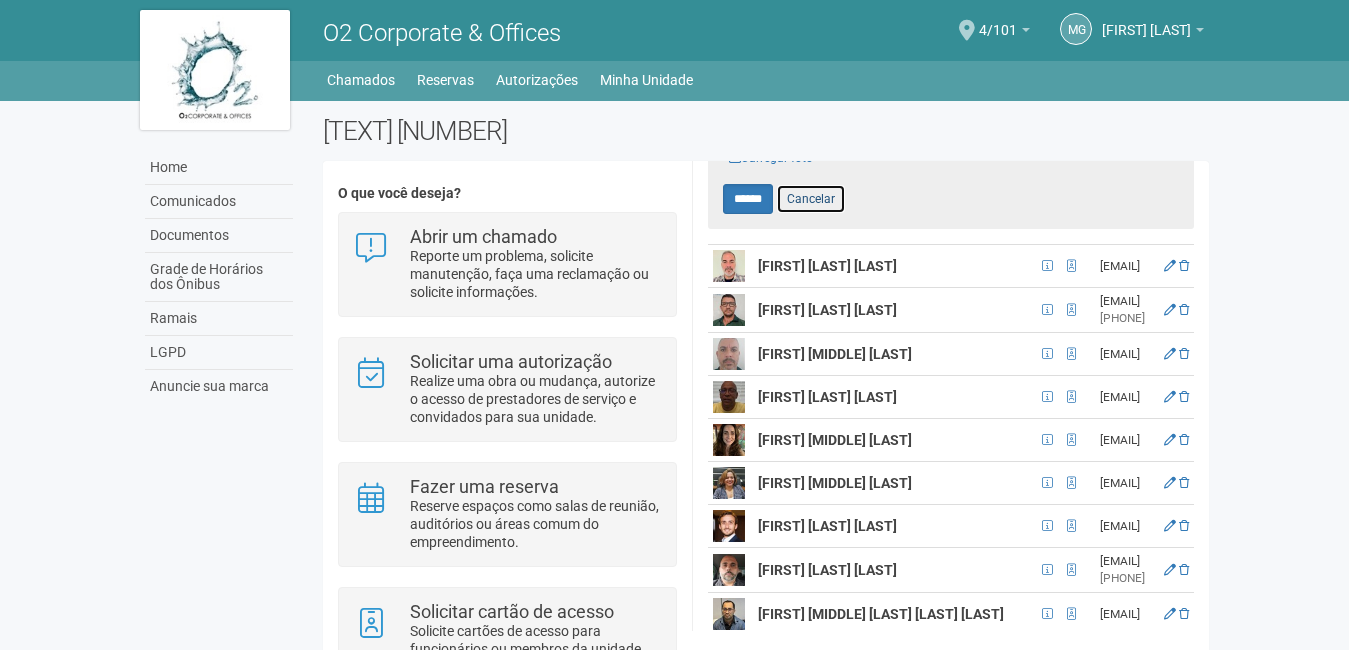 click on "Cancelar" at bounding box center [811, 199] 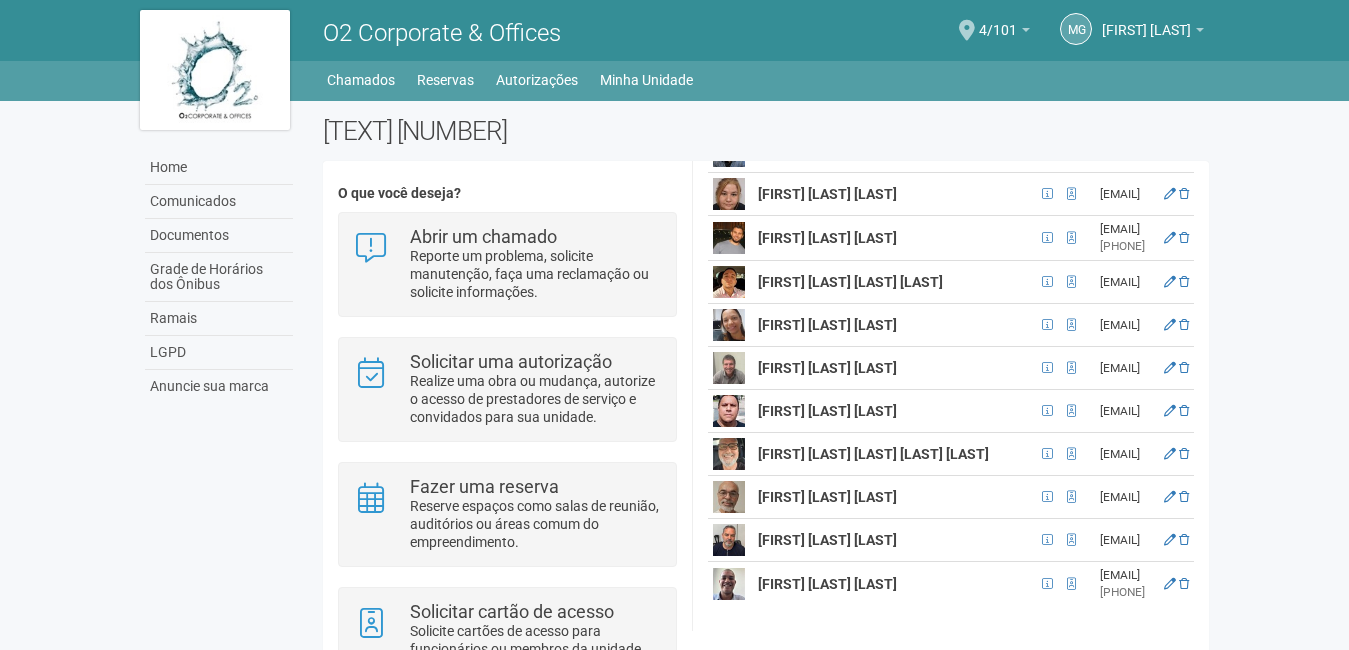 drag, startPoint x: 1206, startPoint y: 458, endPoint x: 1216, endPoint y: 337, distance: 121.41252 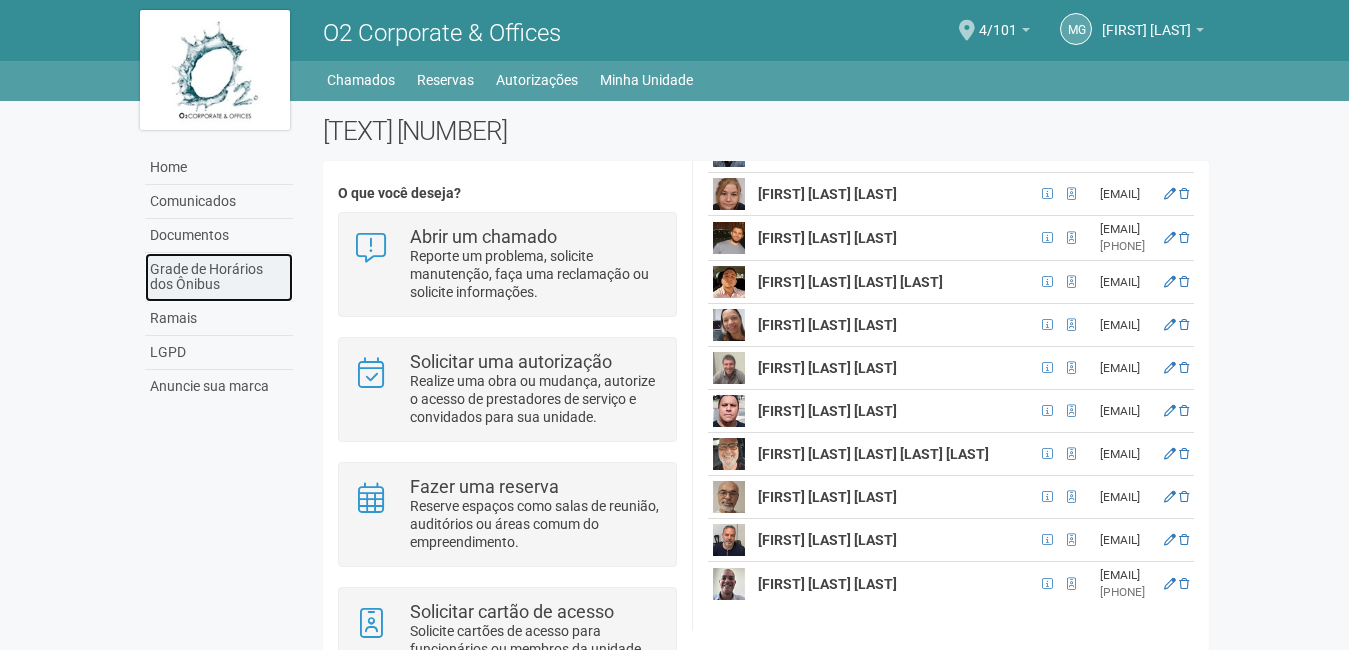 click on "Grade de Horários dos Ônibus" at bounding box center [219, 277] 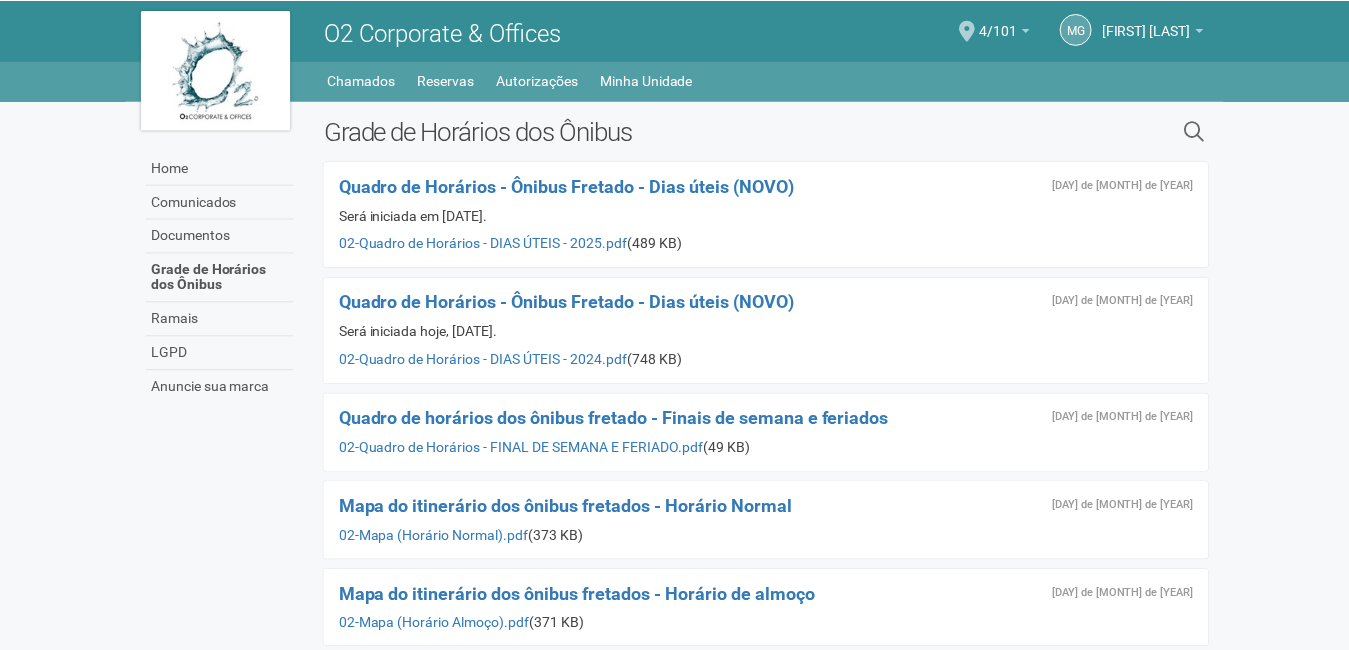 scroll, scrollTop: 0, scrollLeft: 0, axis: both 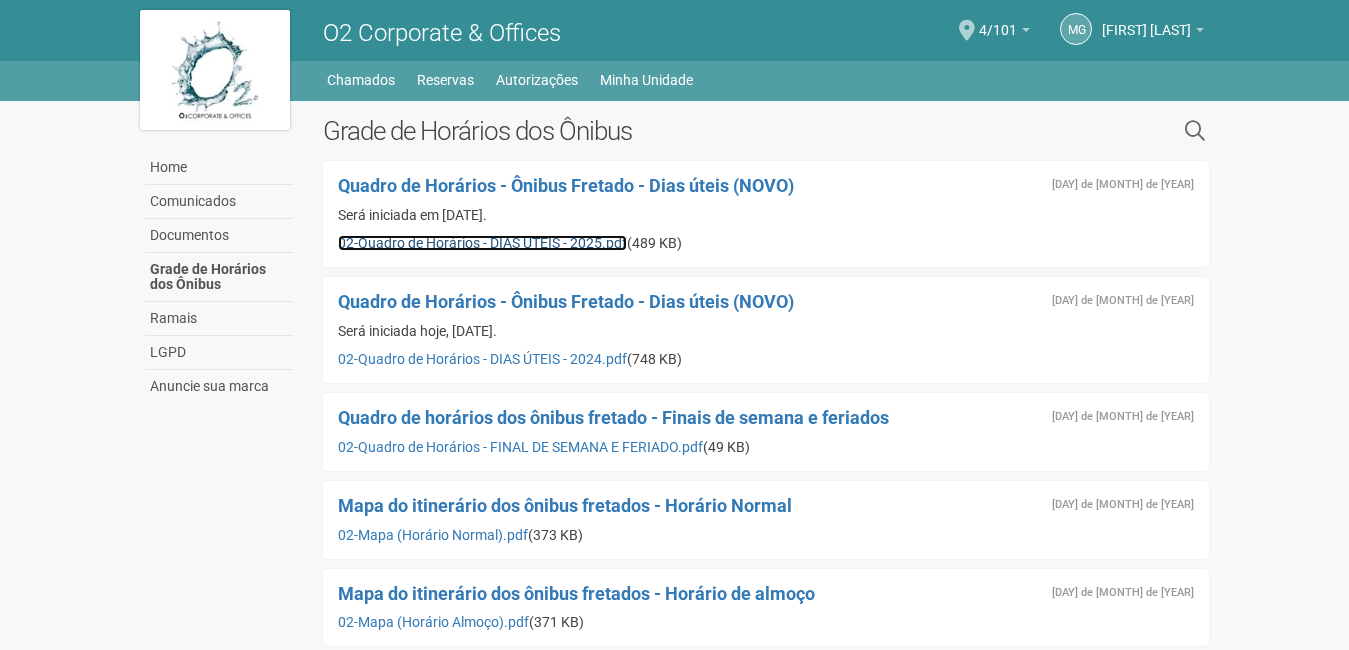 click on "02-Quadro de Horários - DIAS ÚTEIS - 2025.pdf" at bounding box center [482, 243] 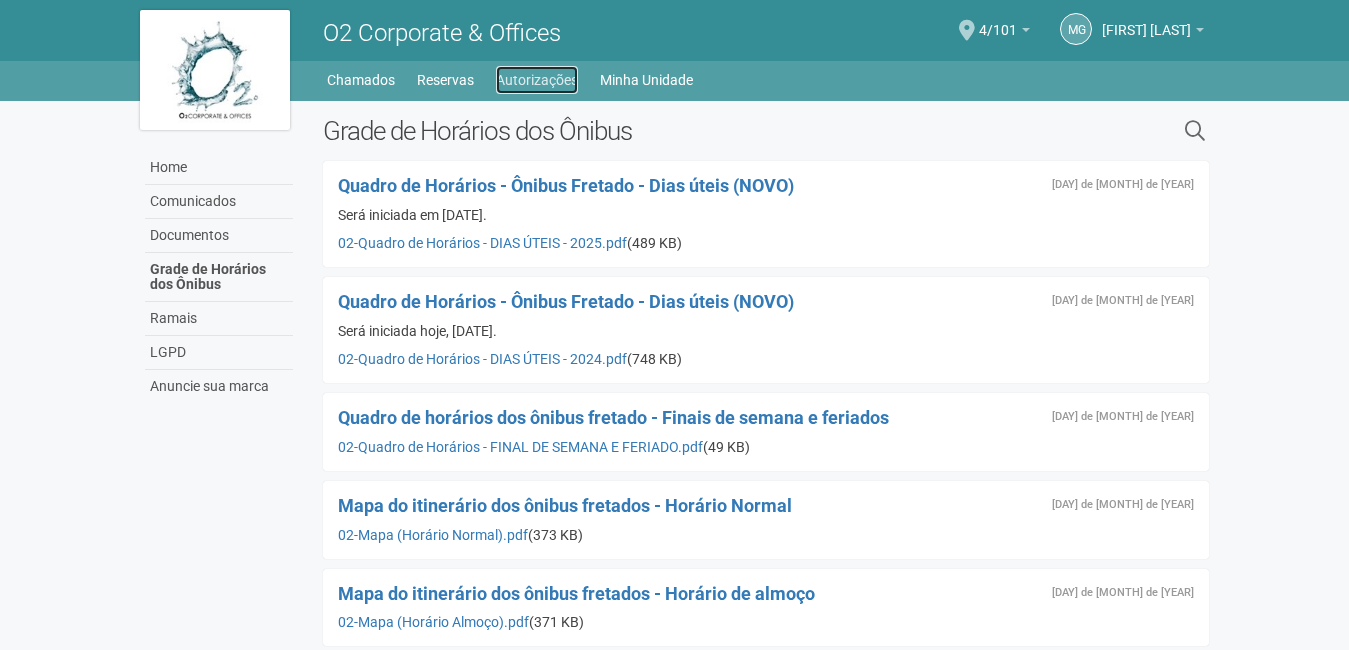 click on "Autorizações" at bounding box center (537, 80) 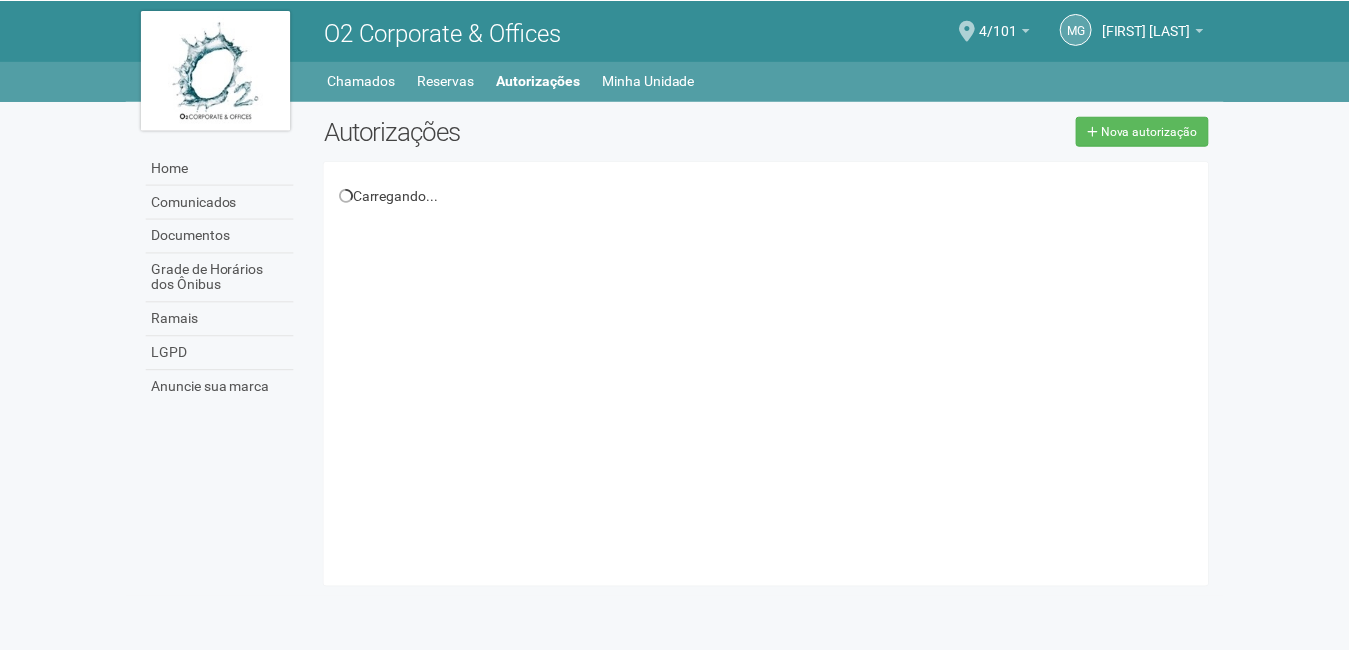 scroll, scrollTop: 0, scrollLeft: 0, axis: both 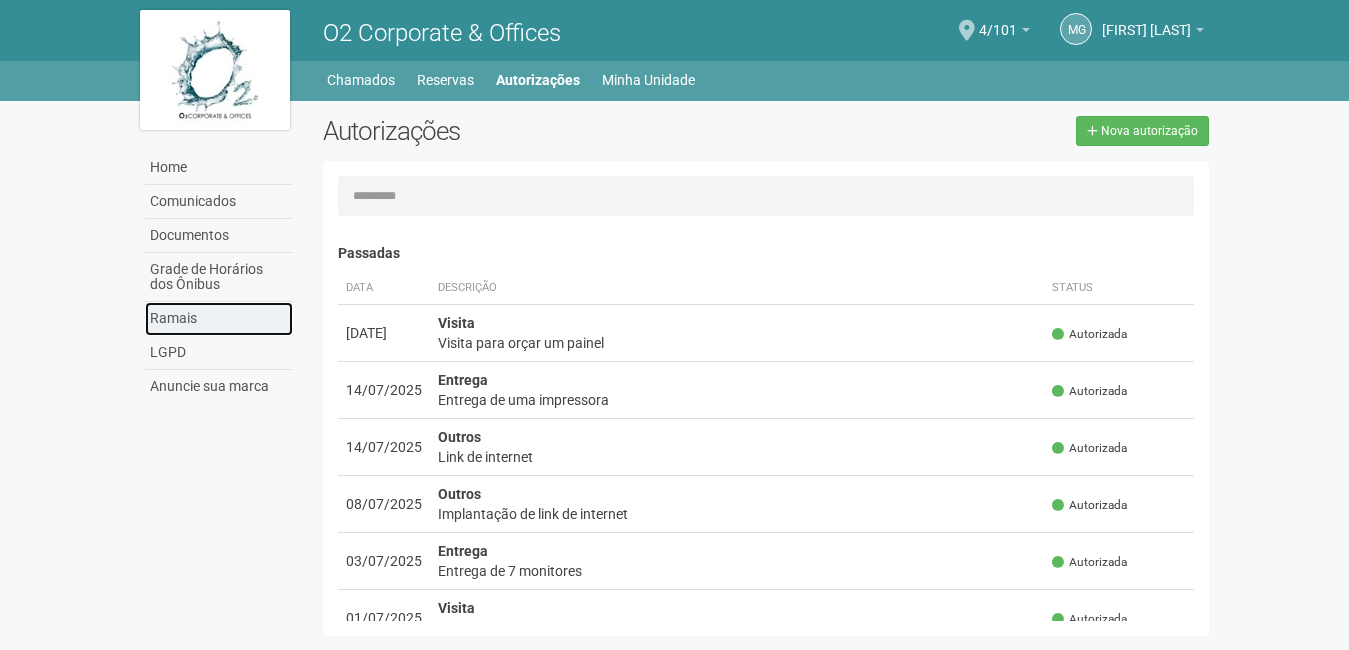 click on "Ramais" at bounding box center (219, 319) 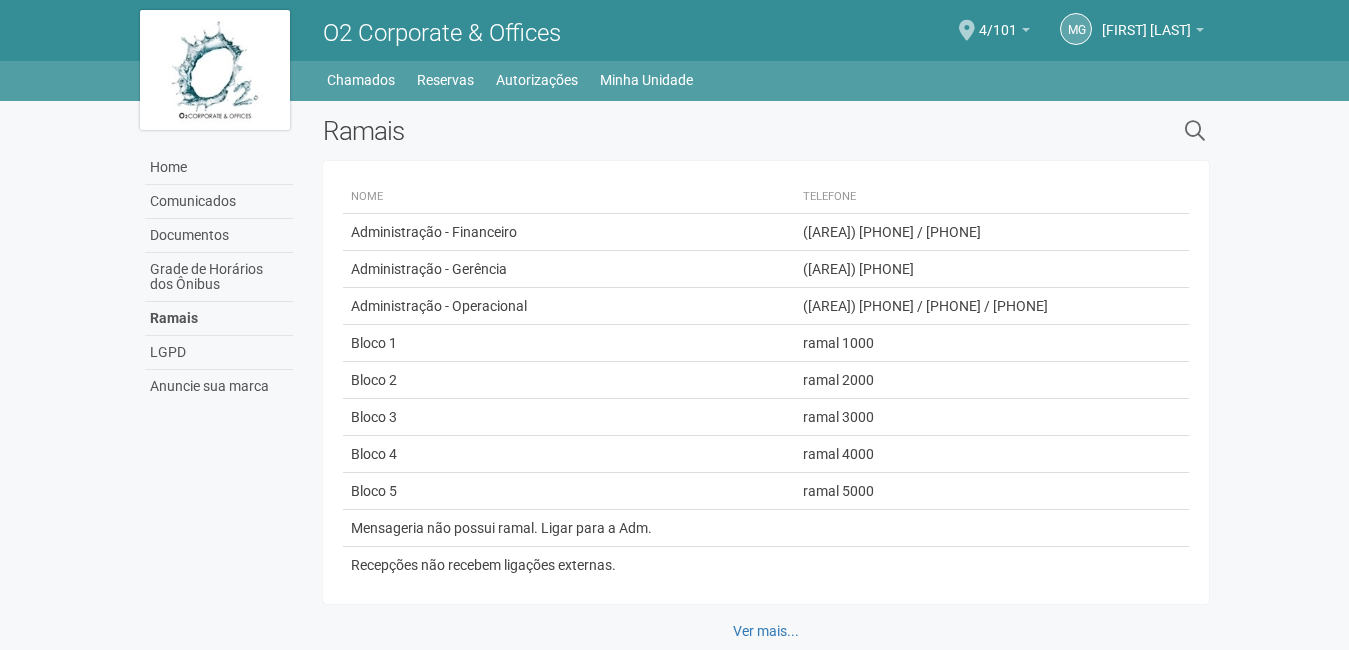 scroll, scrollTop: 0, scrollLeft: 0, axis: both 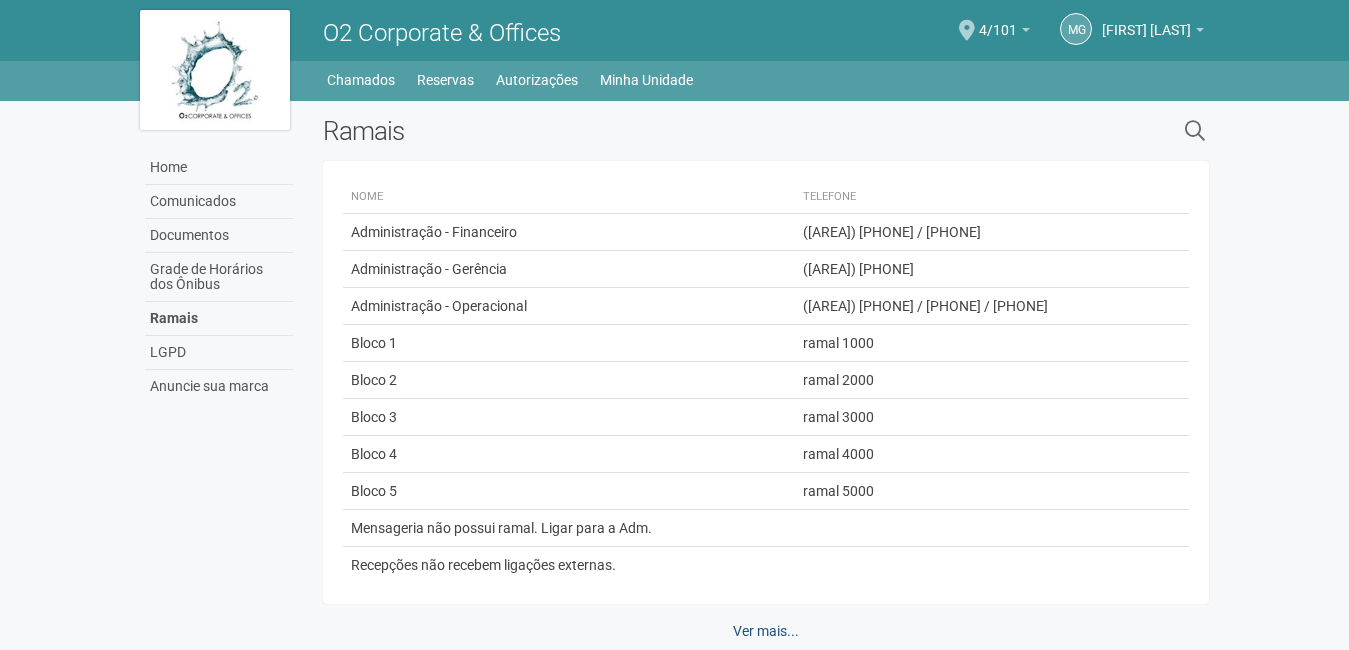 click on "Ver mais..." at bounding box center (766, 631) 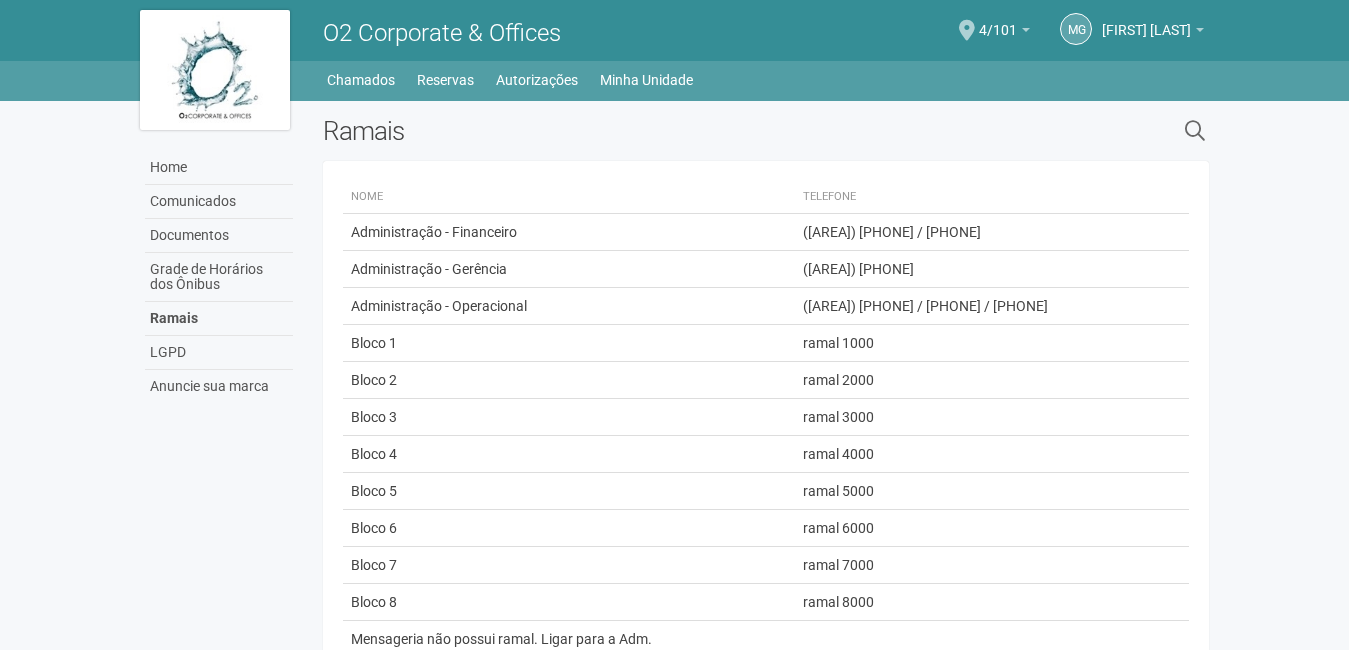 drag, startPoint x: 1348, startPoint y: 124, endPoint x: 1351, endPoint y: 285, distance: 161.02795 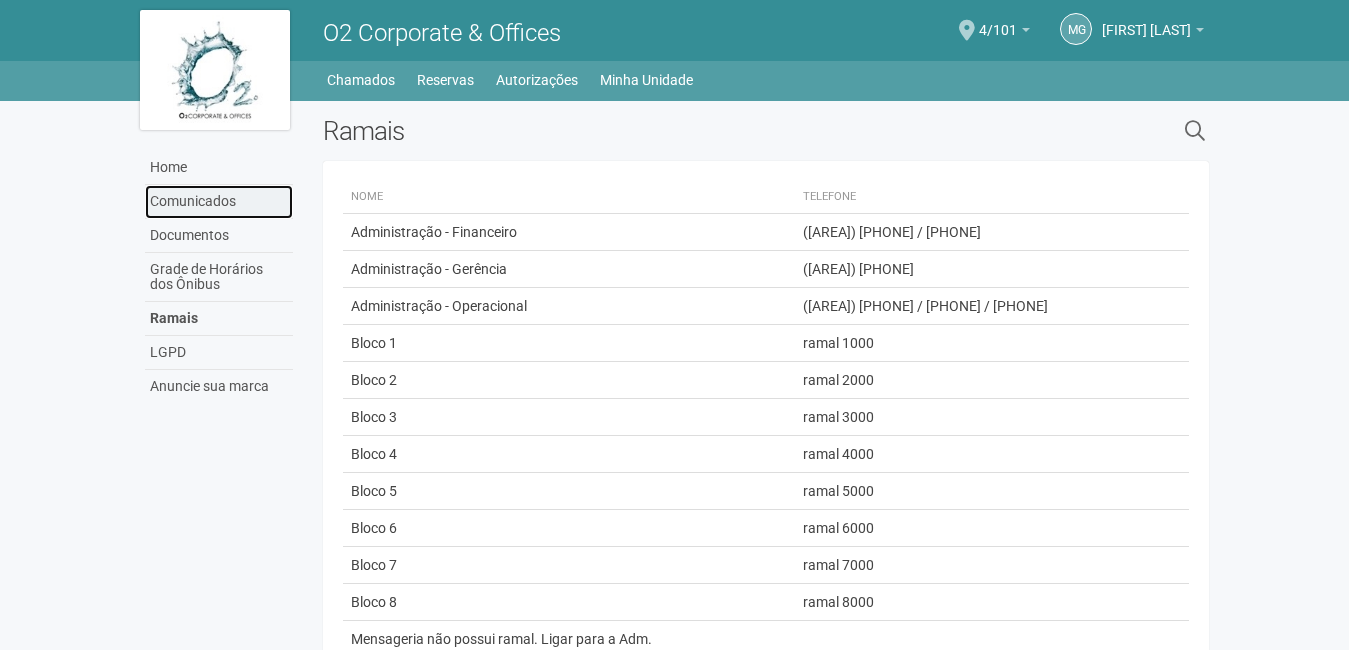 click on "Comunicados" at bounding box center [219, 202] 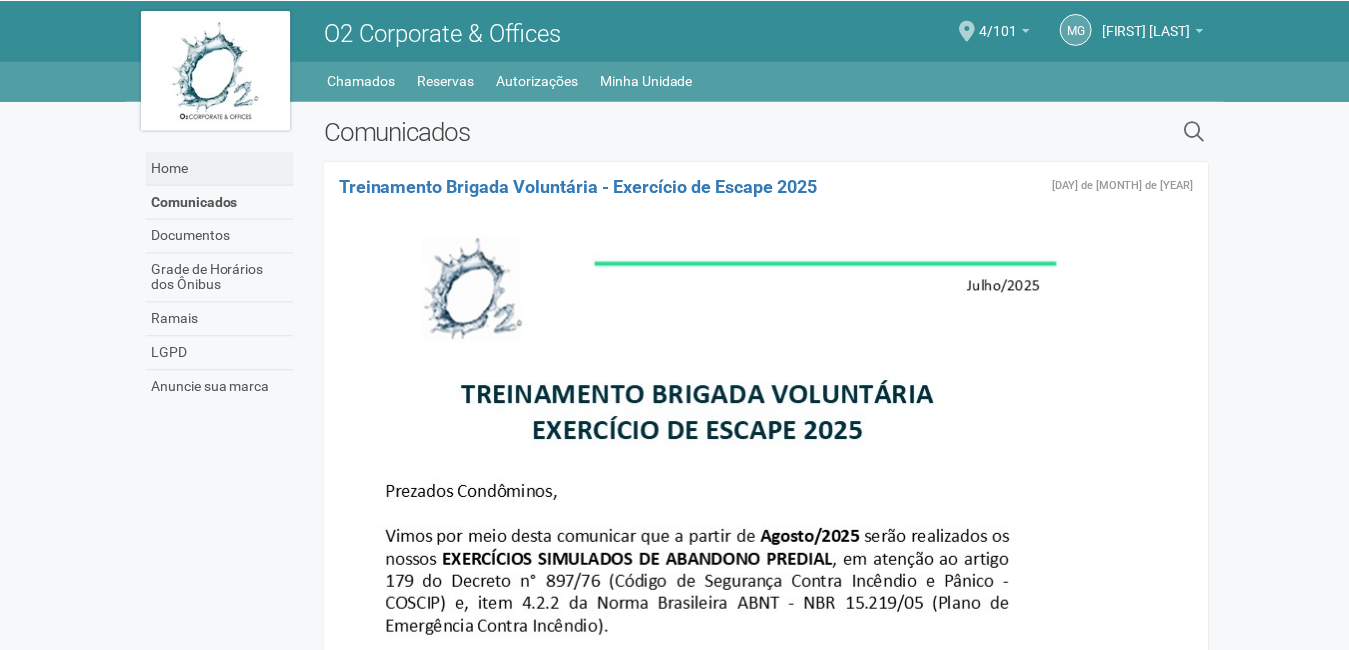 scroll, scrollTop: 0, scrollLeft: 0, axis: both 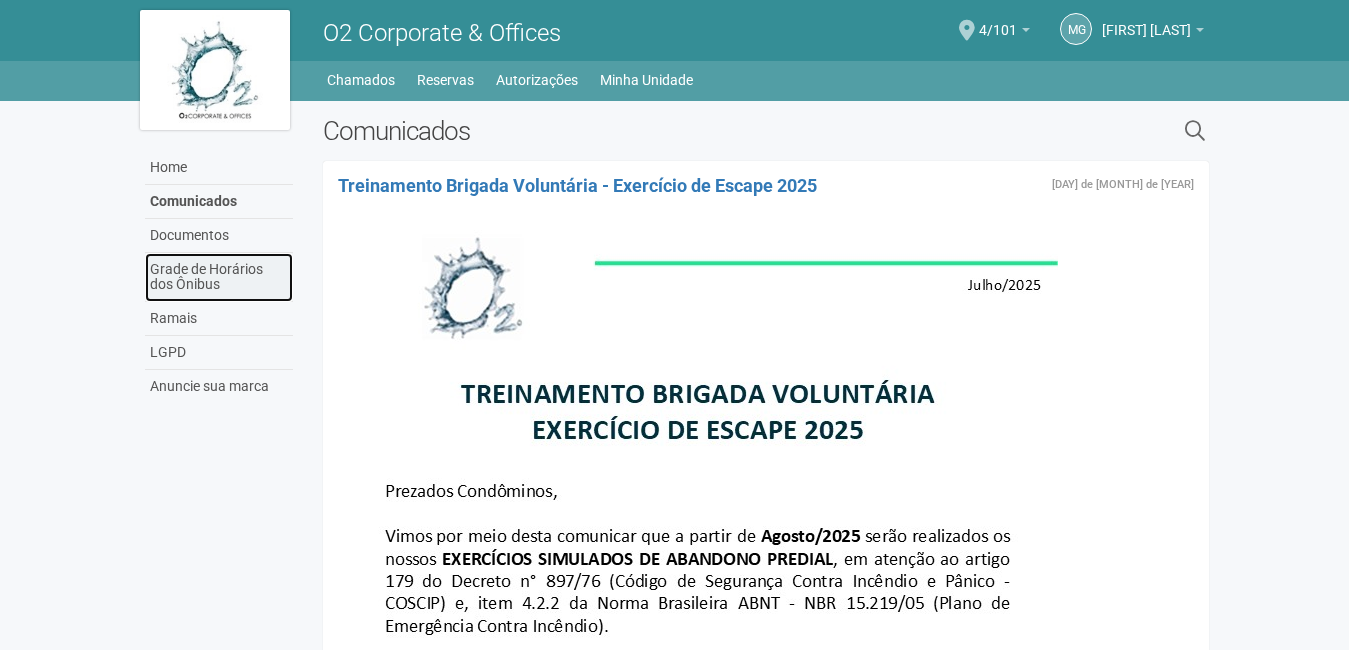 click on "Grade de Horários dos Ônibus" at bounding box center (219, 277) 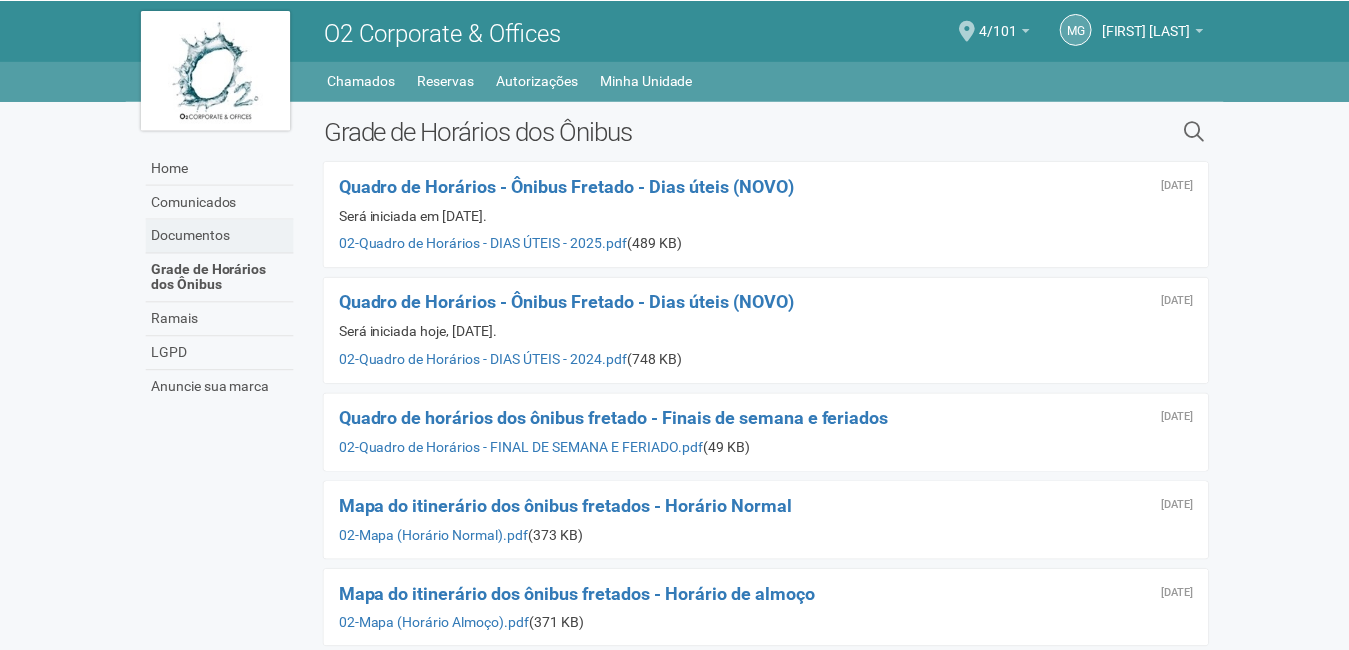 scroll, scrollTop: 0, scrollLeft: 0, axis: both 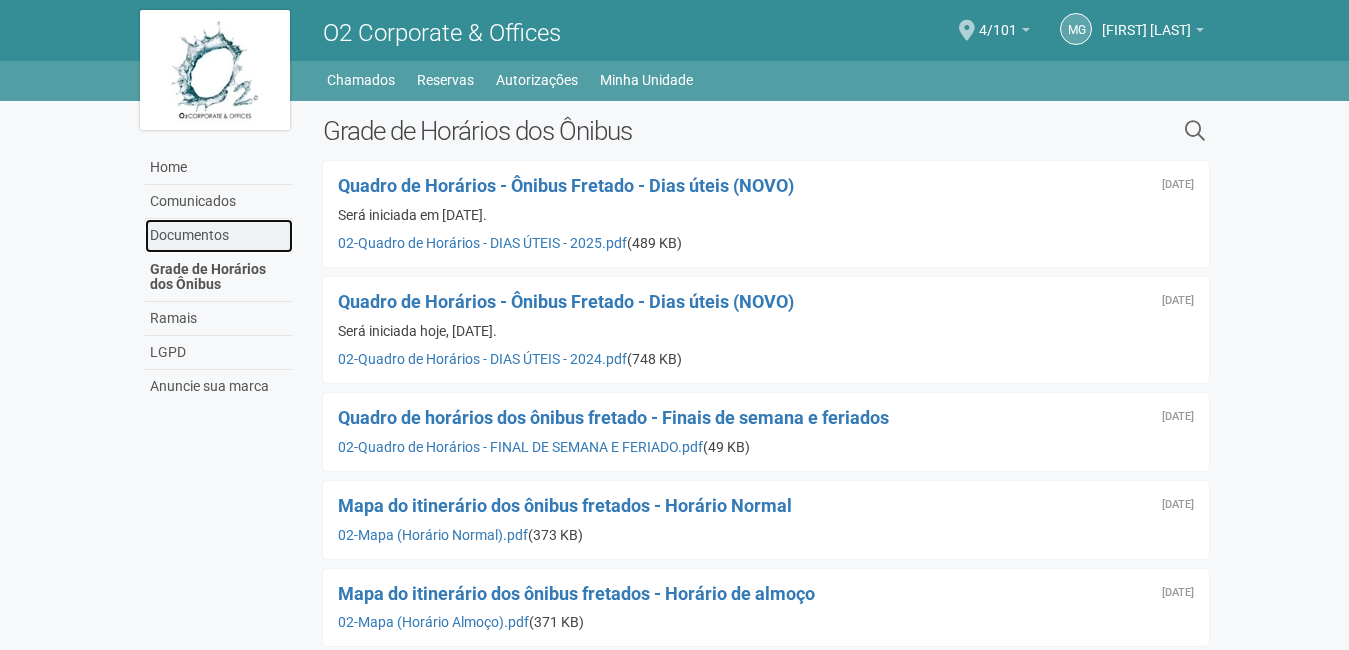 click on "Documentos" at bounding box center (219, 236) 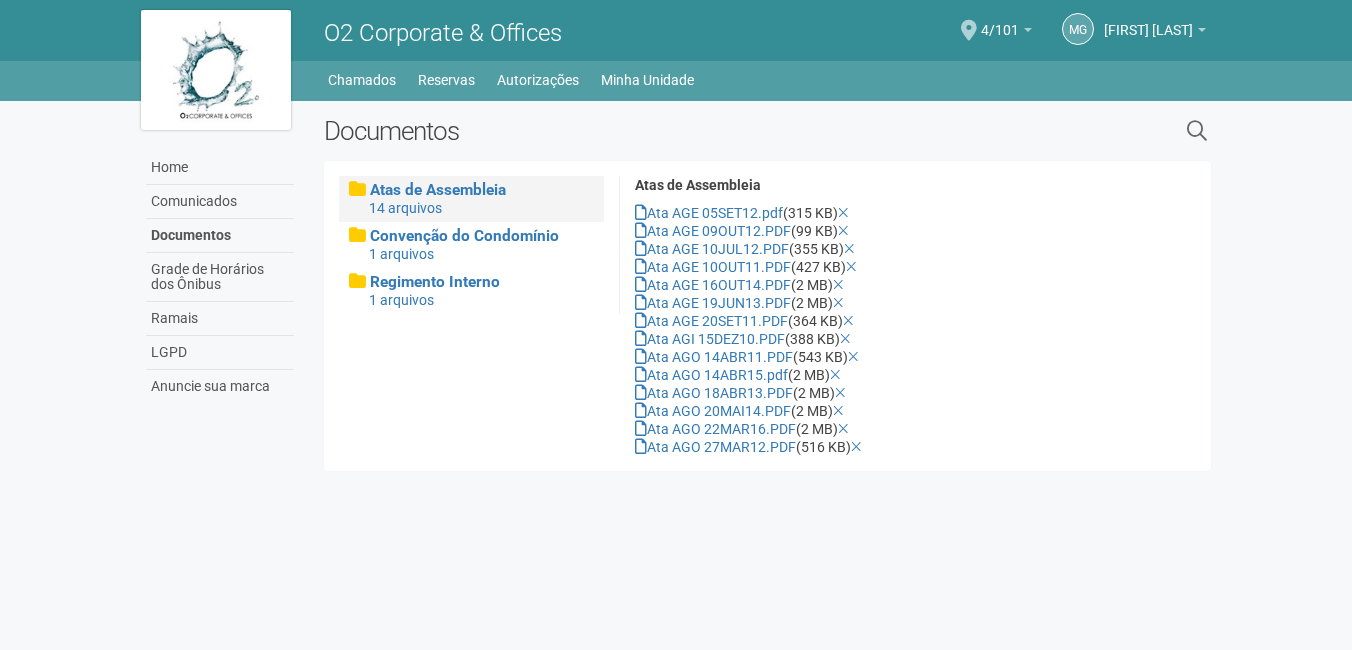 scroll, scrollTop: 0, scrollLeft: 0, axis: both 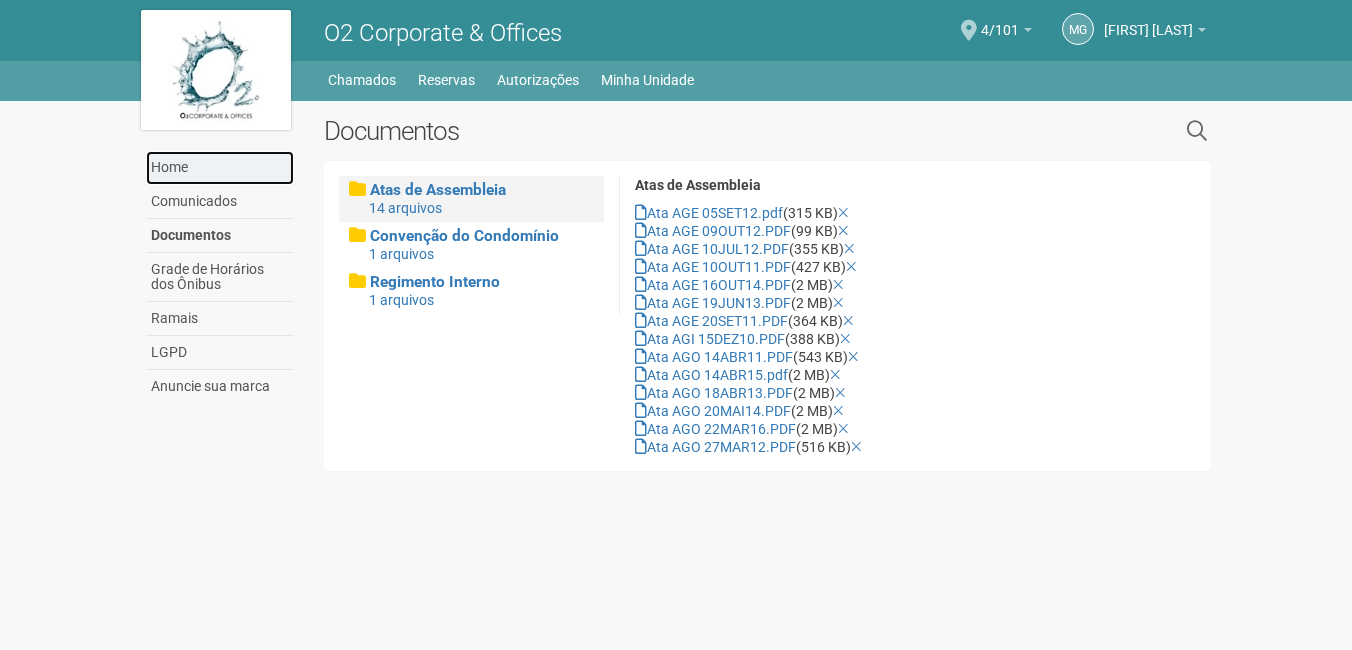 click on "Home" at bounding box center (220, 168) 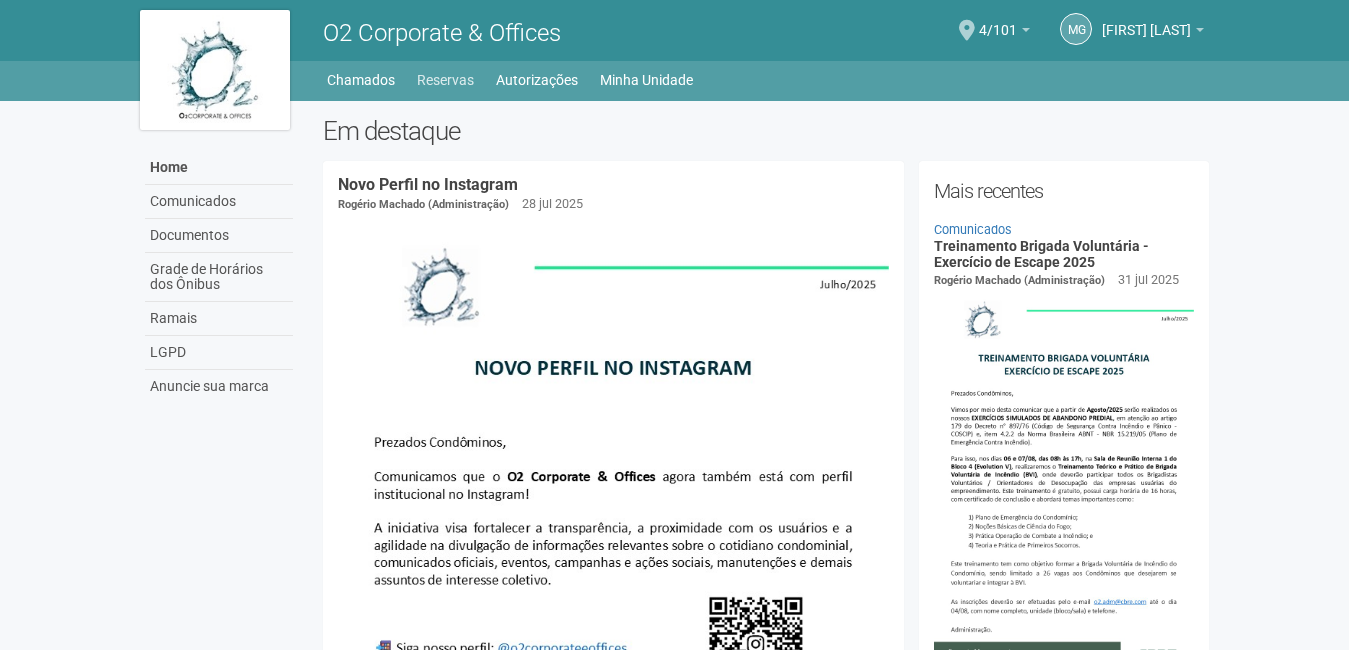 scroll, scrollTop: 0, scrollLeft: 0, axis: both 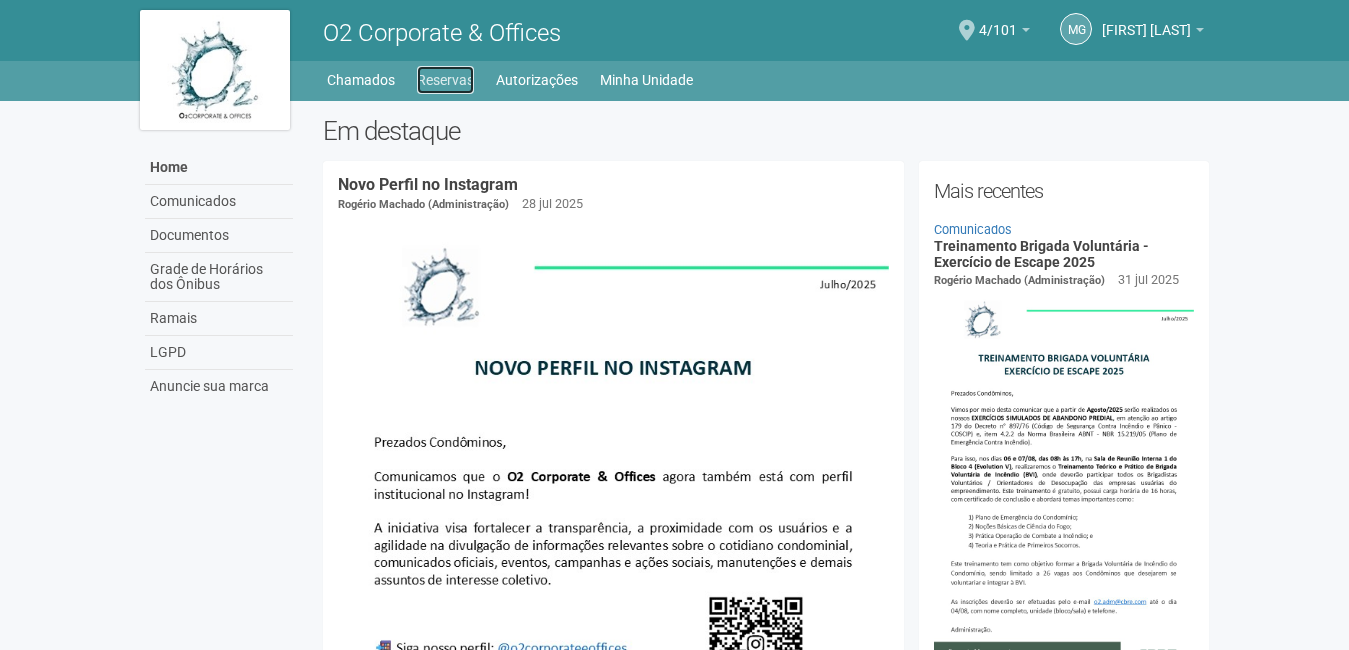 click on "Reservas" at bounding box center (445, 80) 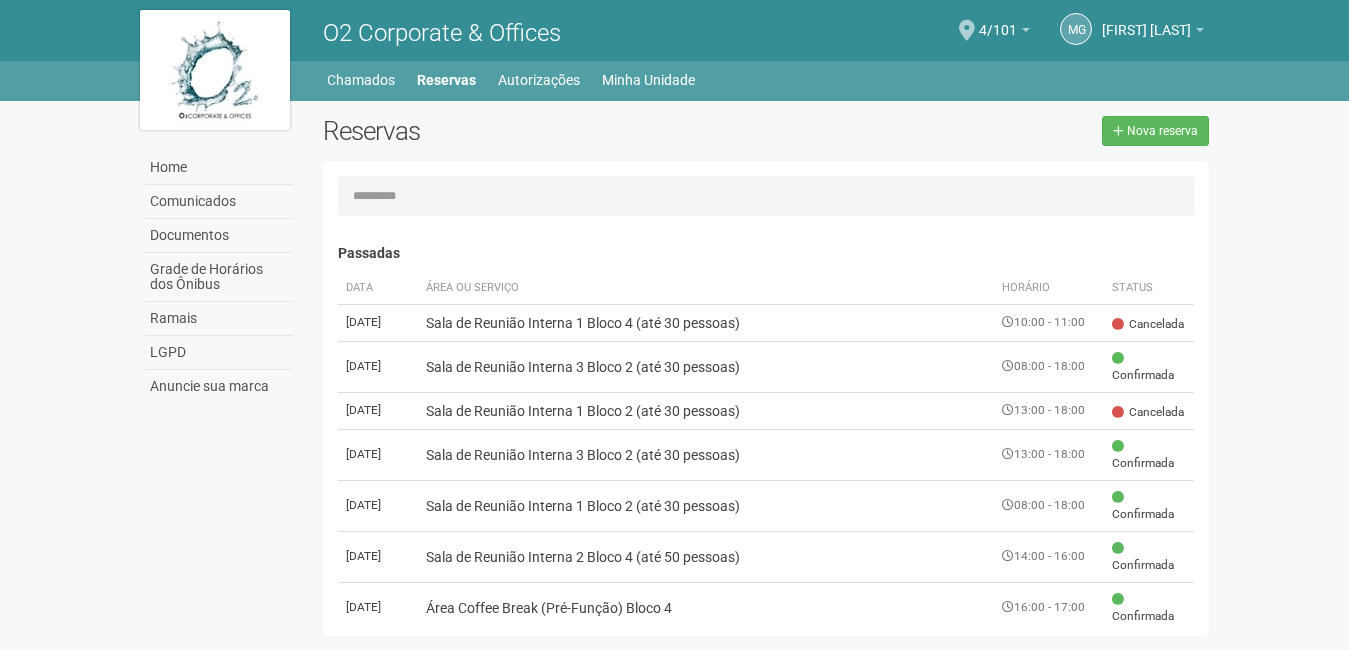 scroll, scrollTop: 0, scrollLeft: 0, axis: both 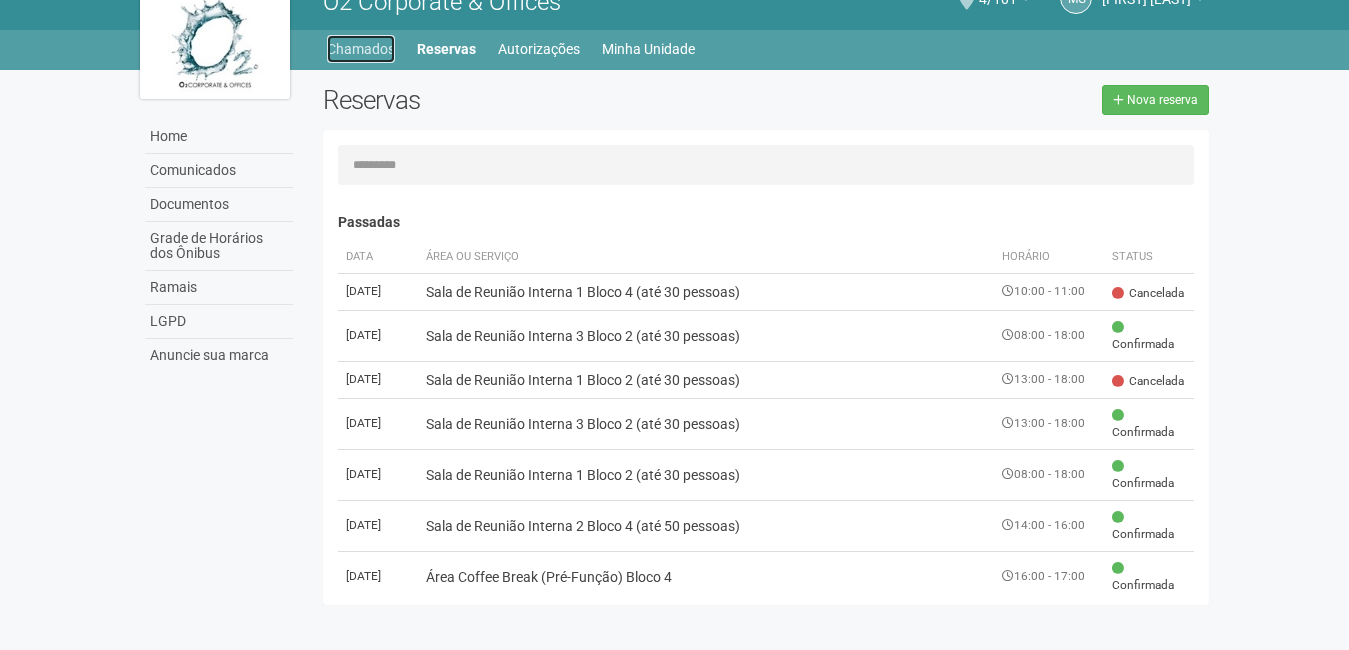 click on "Chamados" at bounding box center (361, 49) 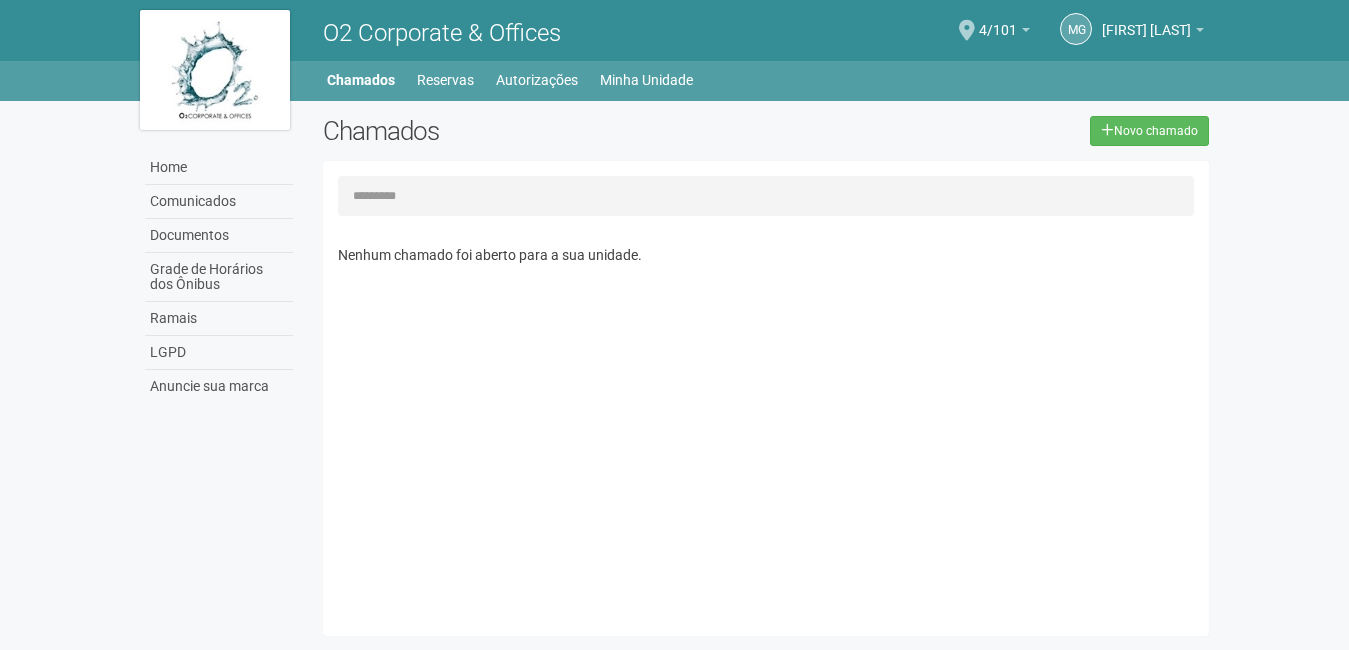 scroll, scrollTop: 0, scrollLeft: 0, axis: both 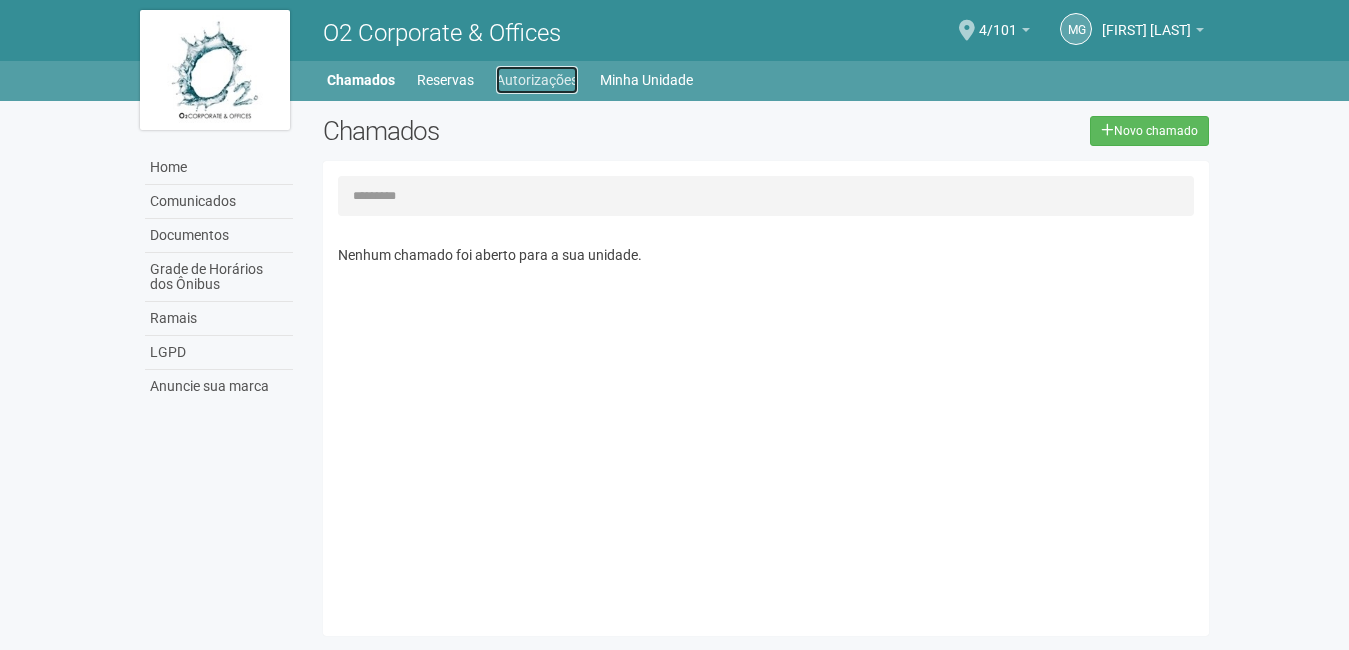 click on "Autorizações" at bounding box center [537, 80] 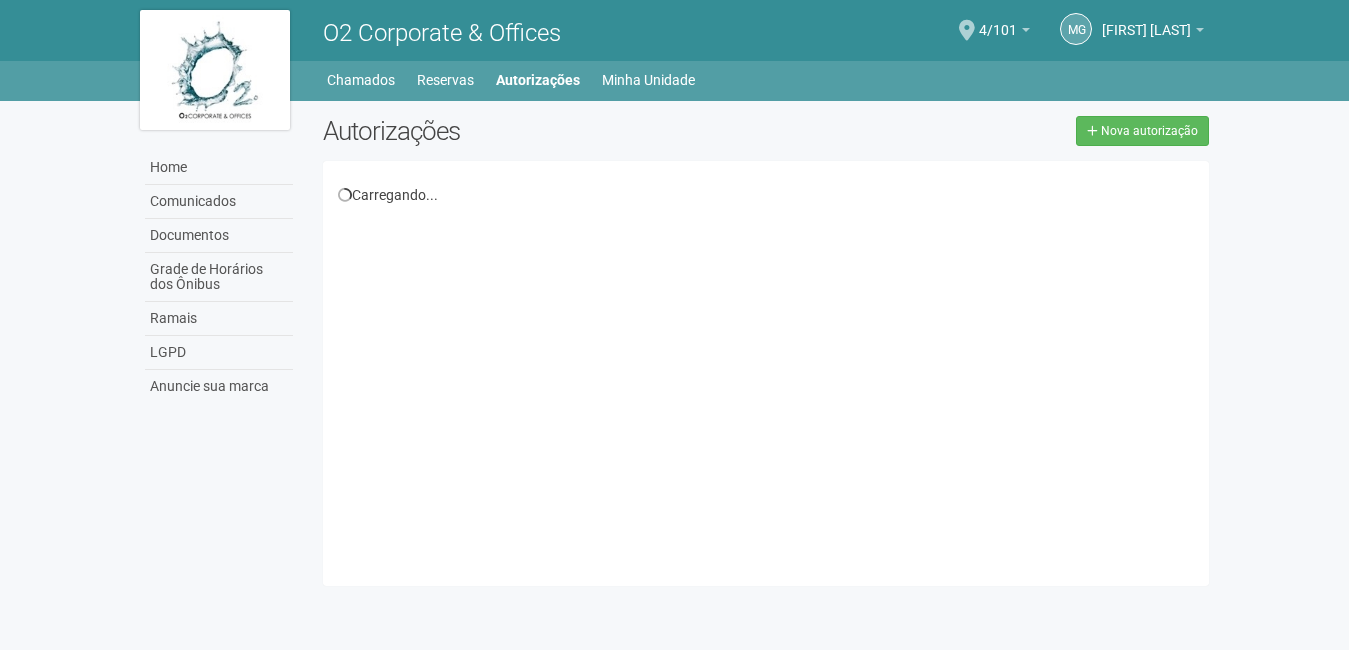 scroll, scrollTop: 0, scrollLeft: 0, axis: both 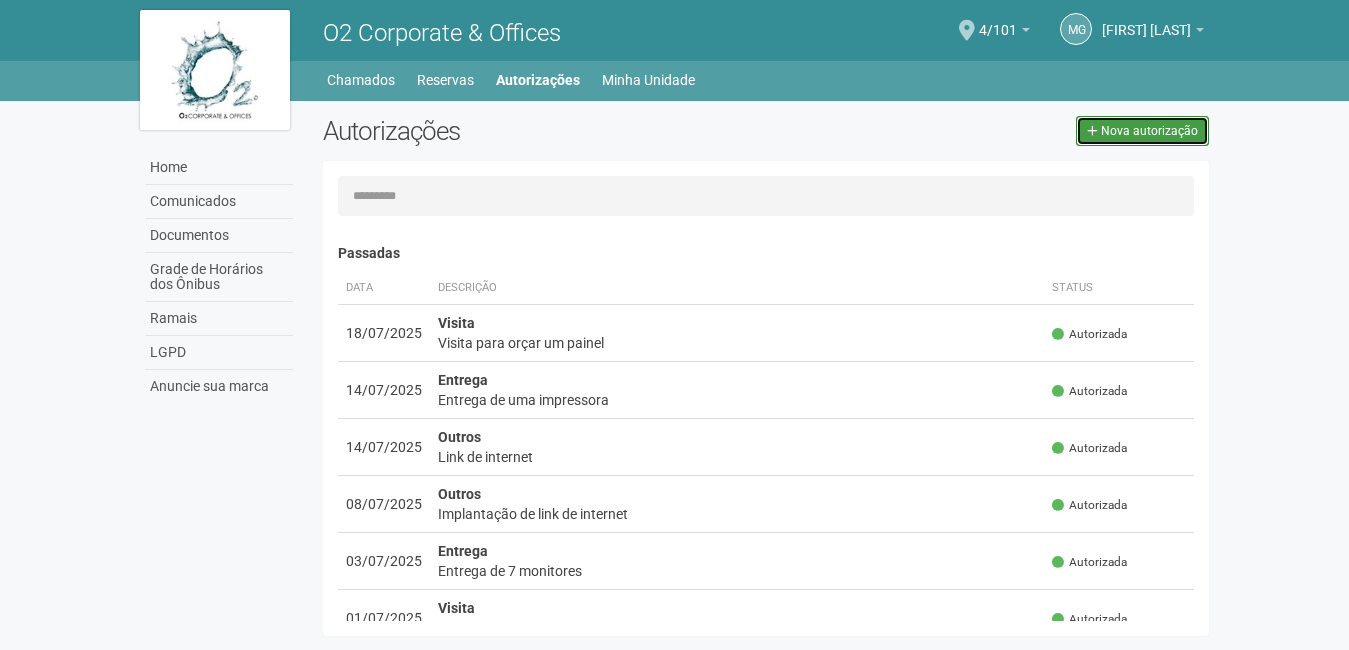 click on "Nova autorização" at bounding box center [1149, 131] 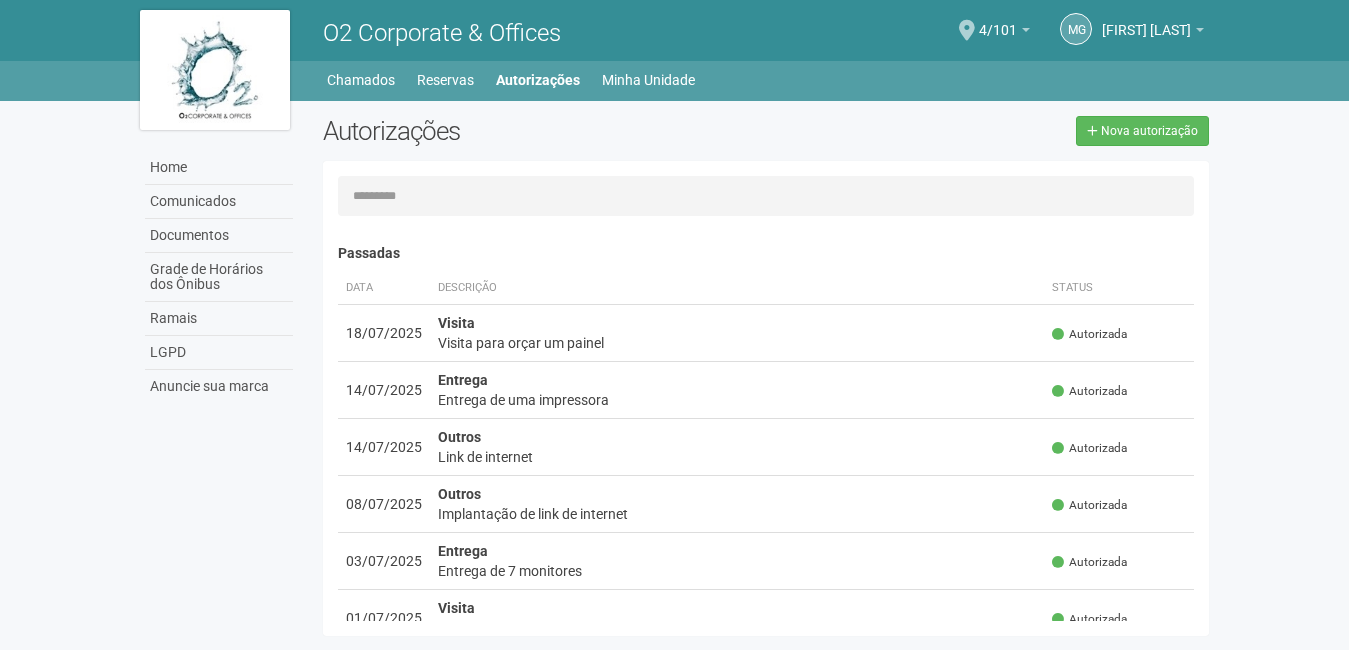 scroll, scrollTop: 31, scrollLeft: 0, axis: vertical 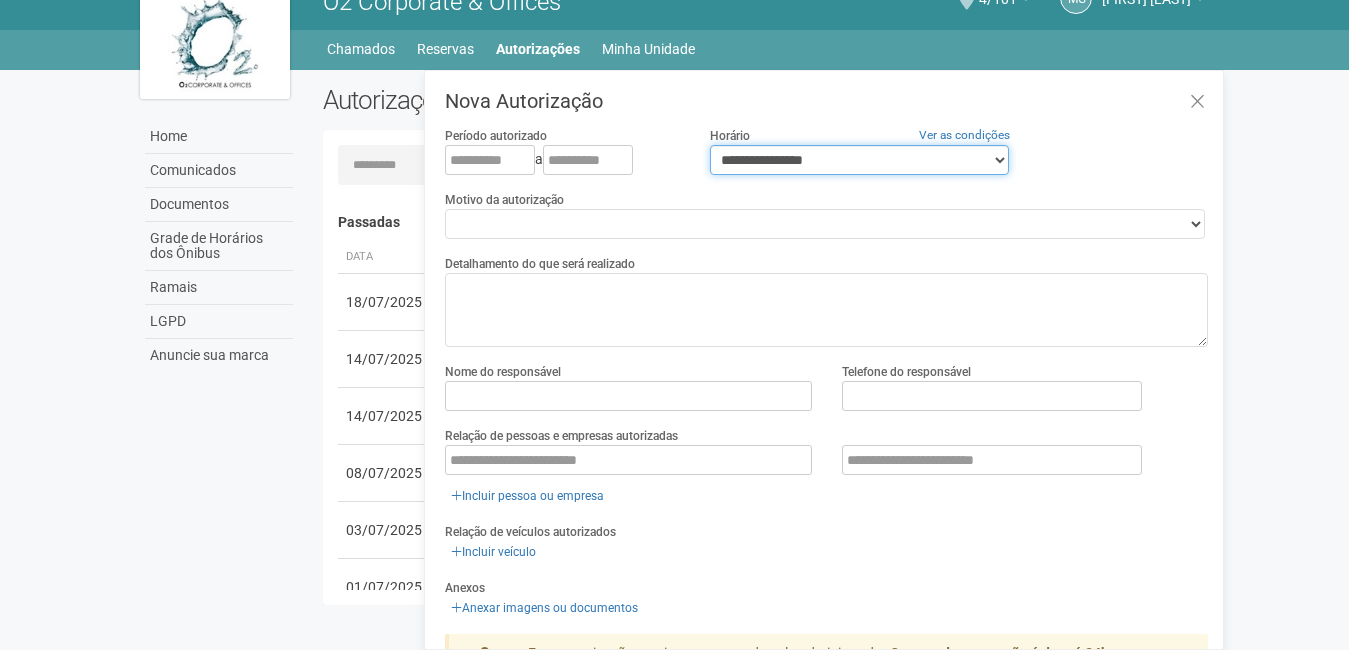 click on "**********" at bounding box center (859, 160) 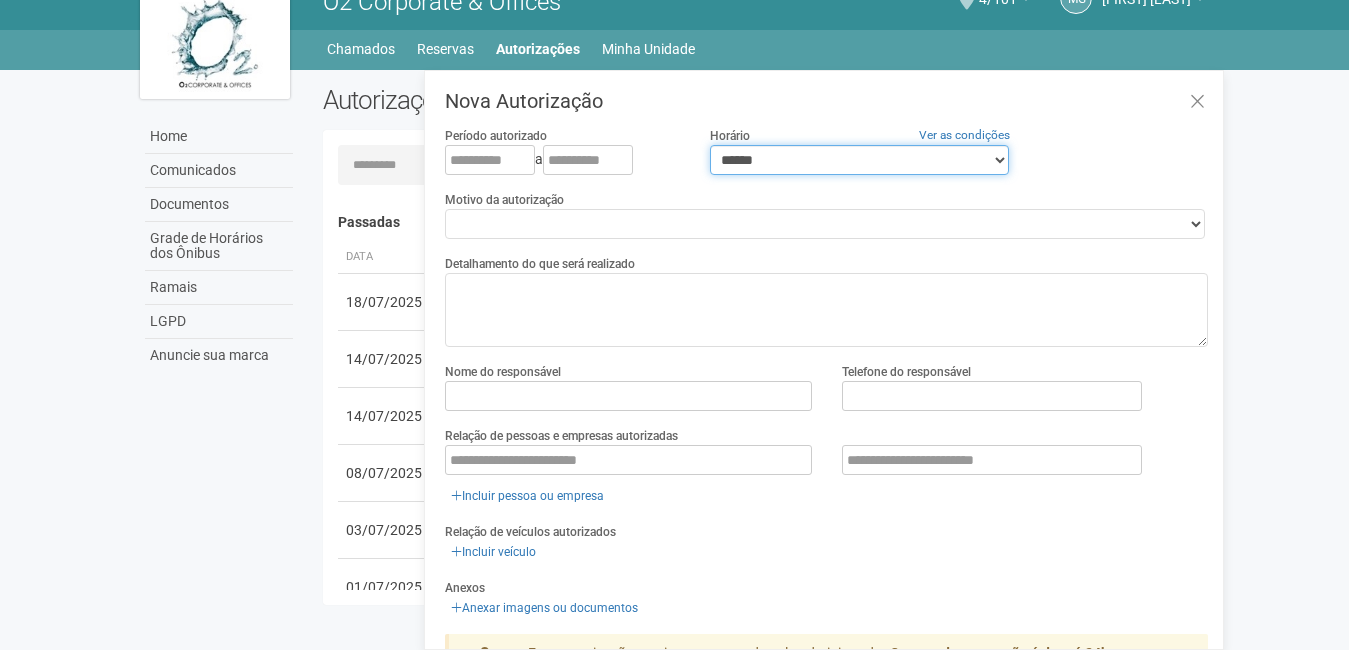 click on "**********" at bounding box center (859, 160) 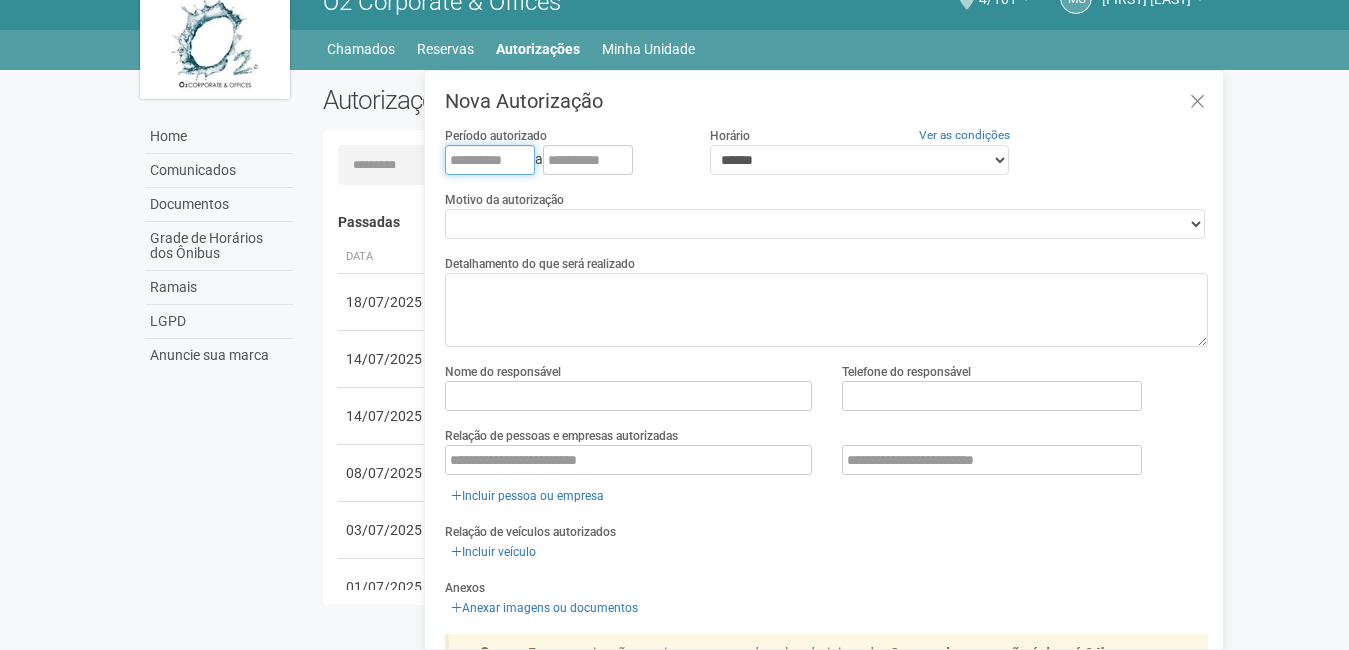click at bounding box center [490, 160] 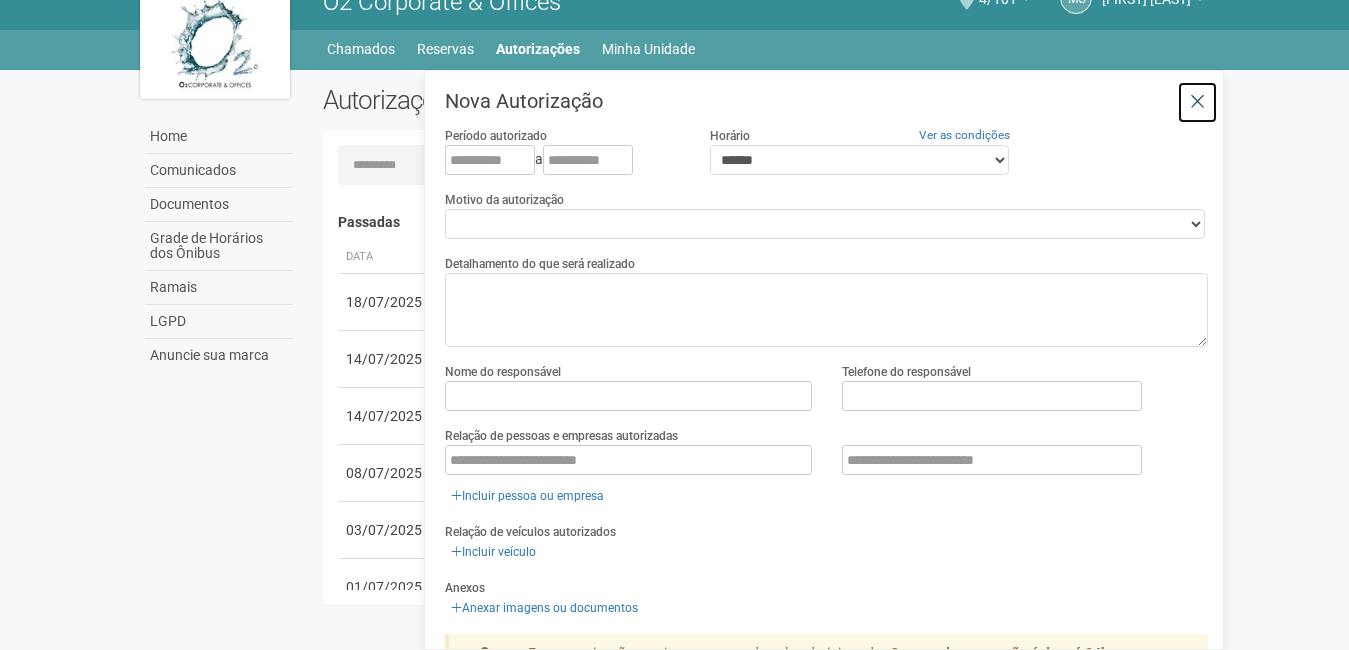 click at bounding box center (1197, 102) 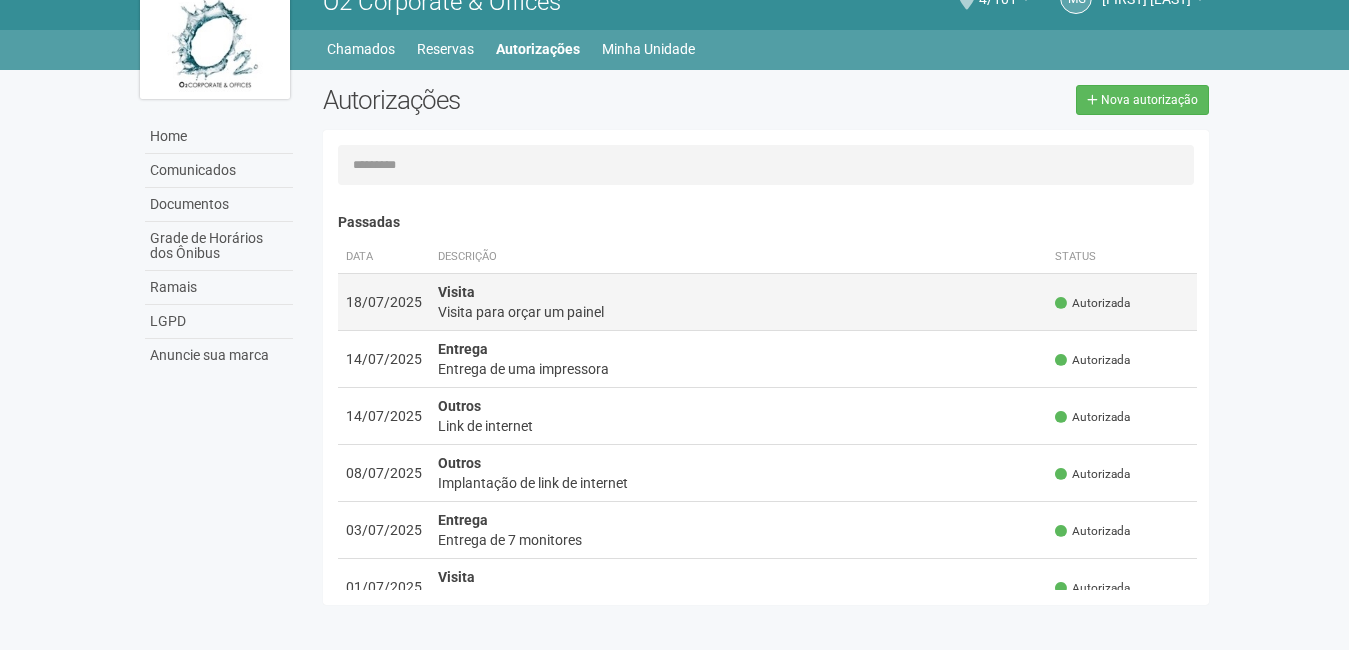 click on "Visita para orçar um painel" at bounding box center (739, 312) 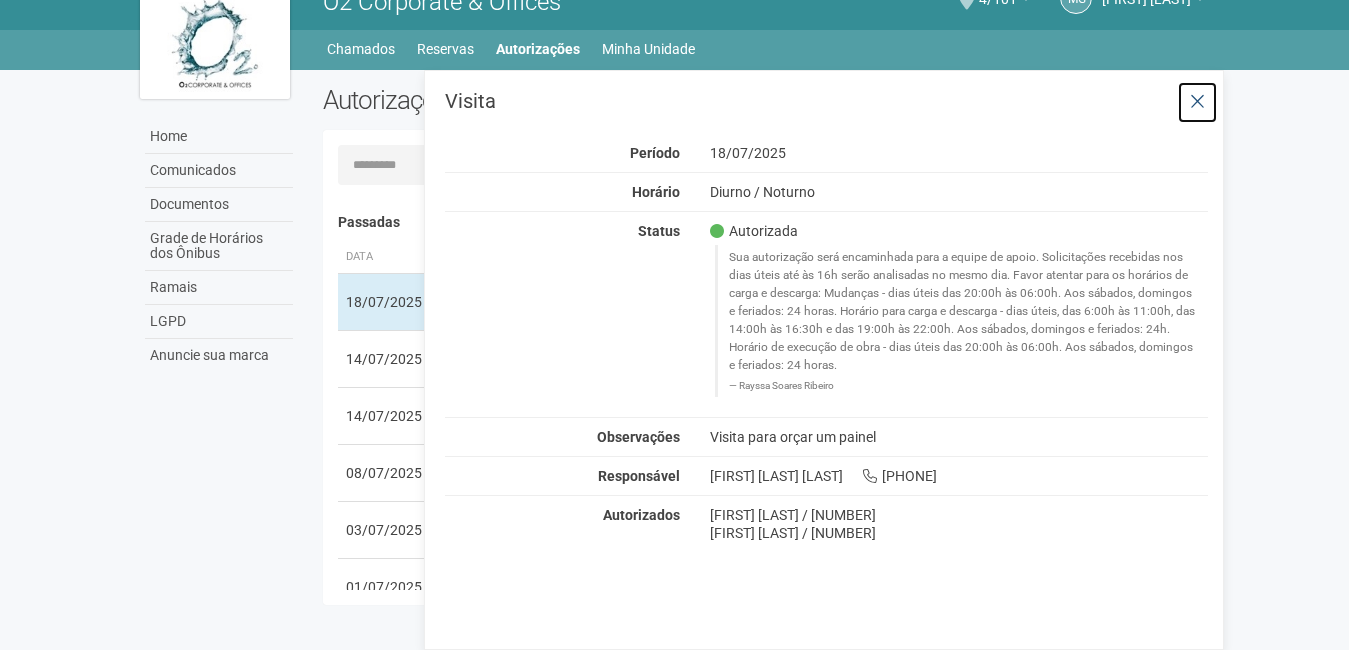 click at bounding box center [1197, 102] 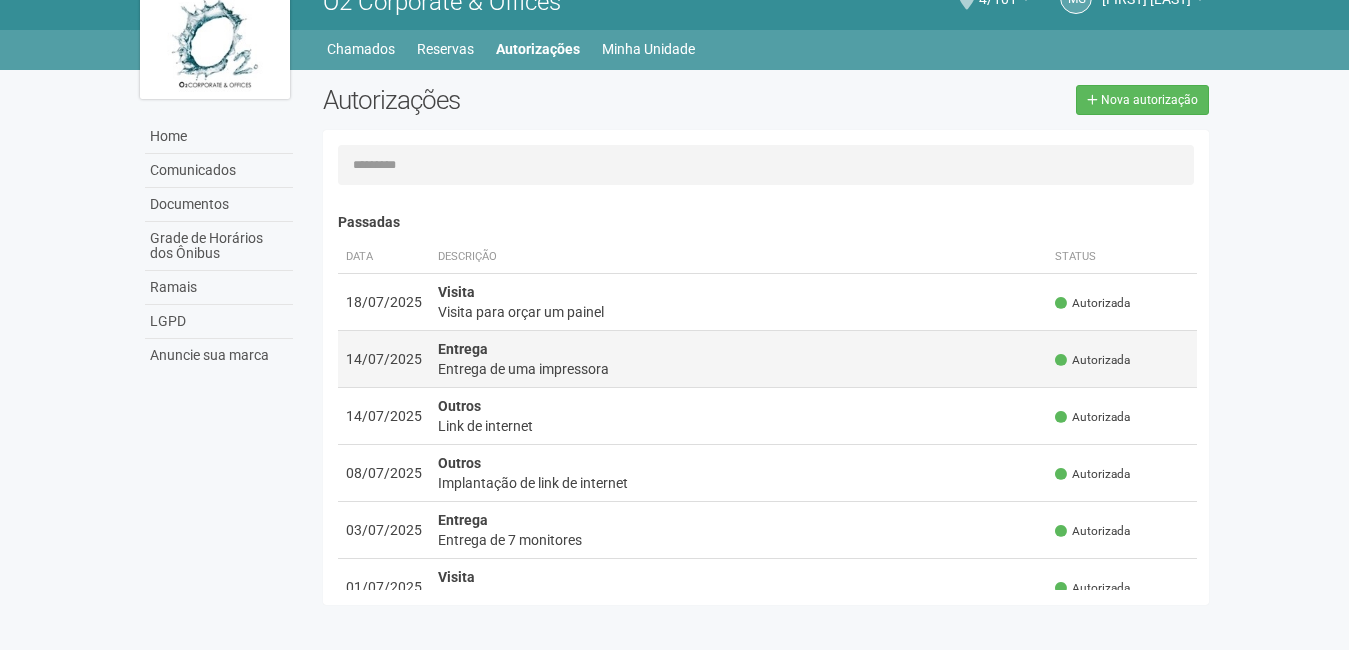 click on "Entrega de uma impressora" at bounding box center (739, 369) 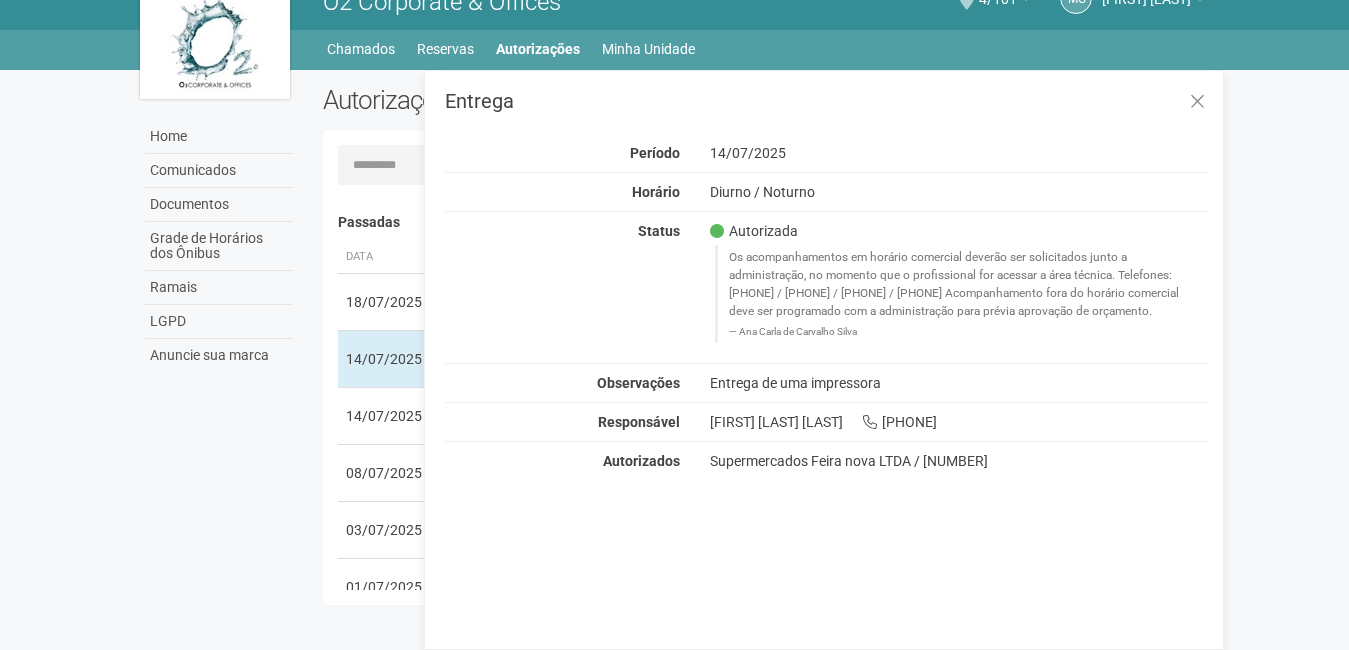 scroll, scrollTop: 0, scrollLeft: 0, axis: both 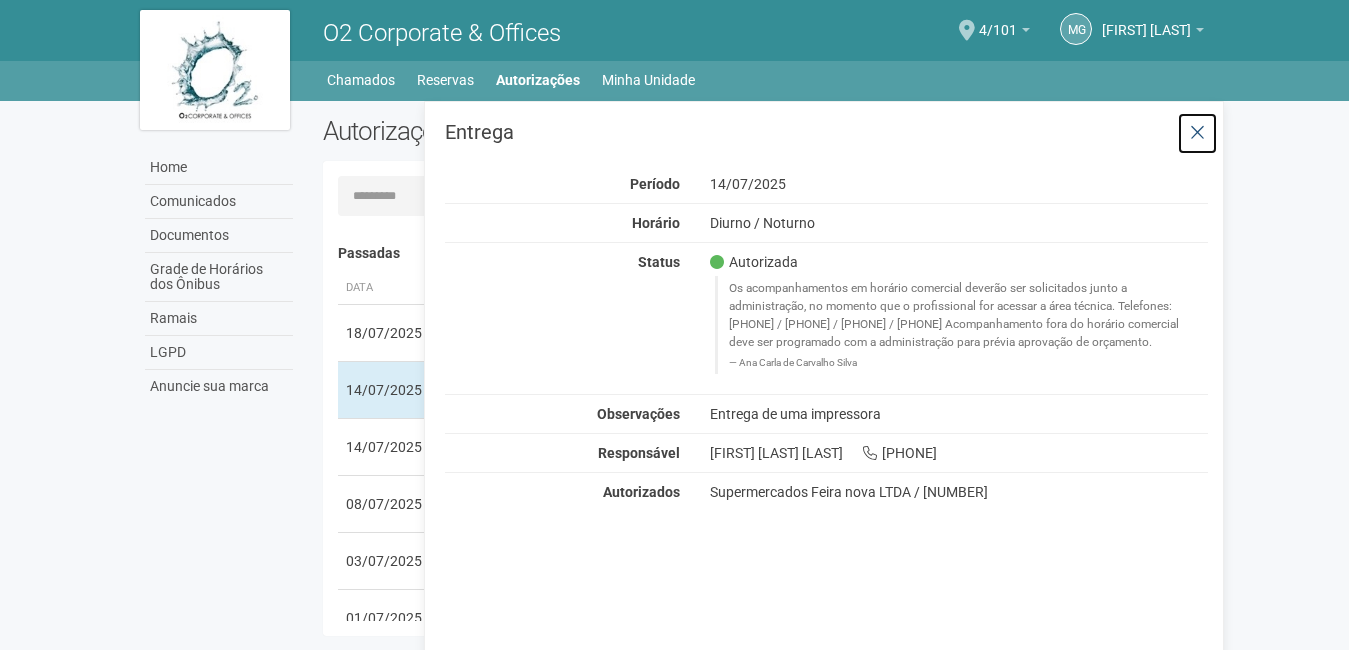 click at bounding box center [1197, 133] 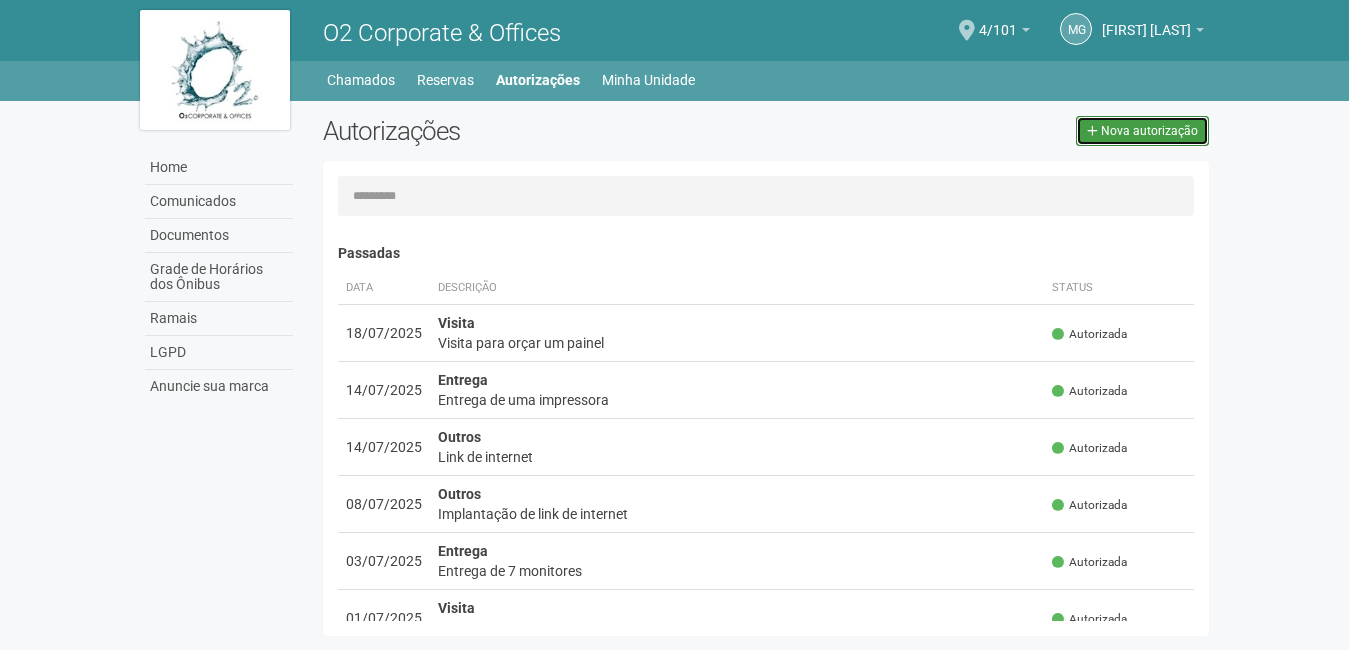 click on "Nova autorização" at bounding box center (1149, 131) 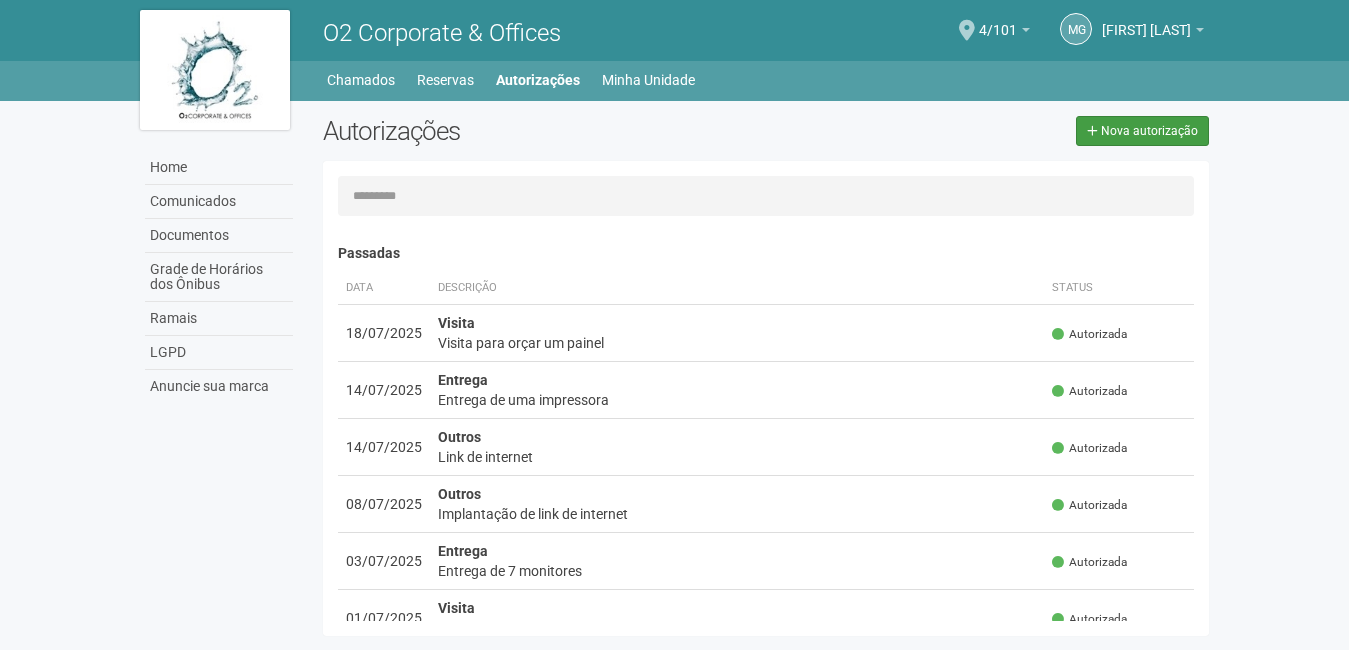 select on "**" 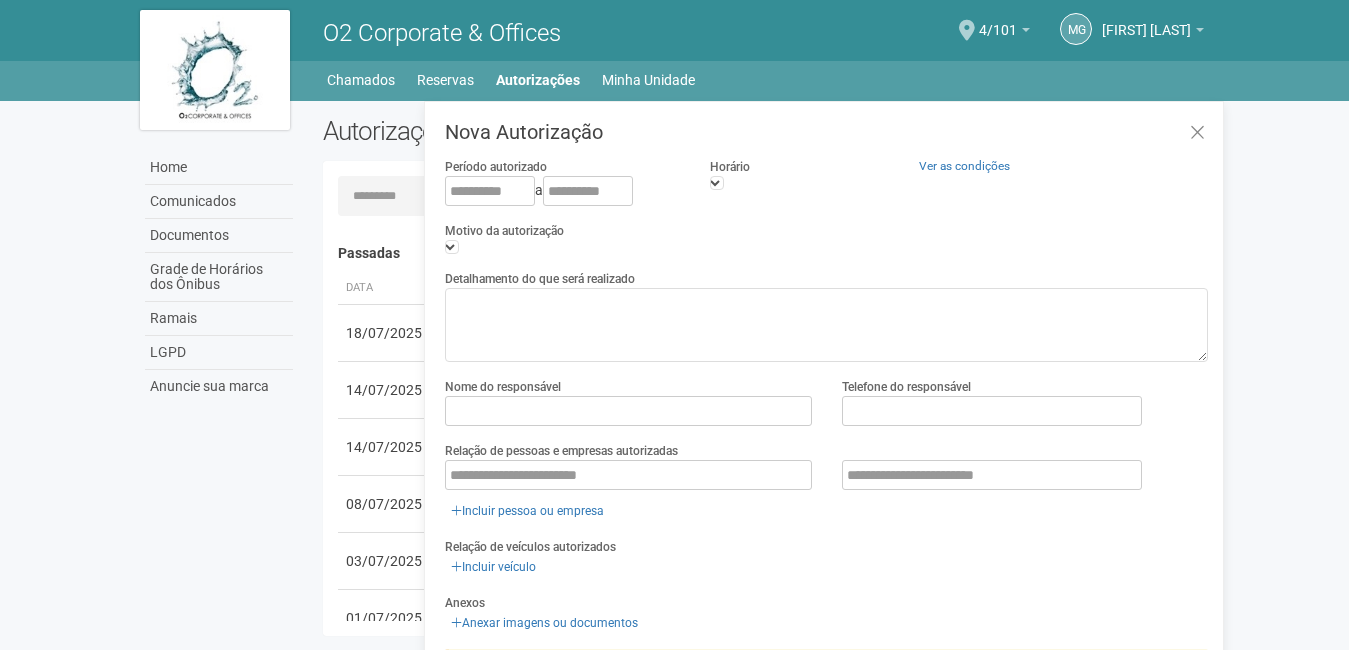 scroll, scrollTop: 31, scrollLeft: 0, axis: vertical 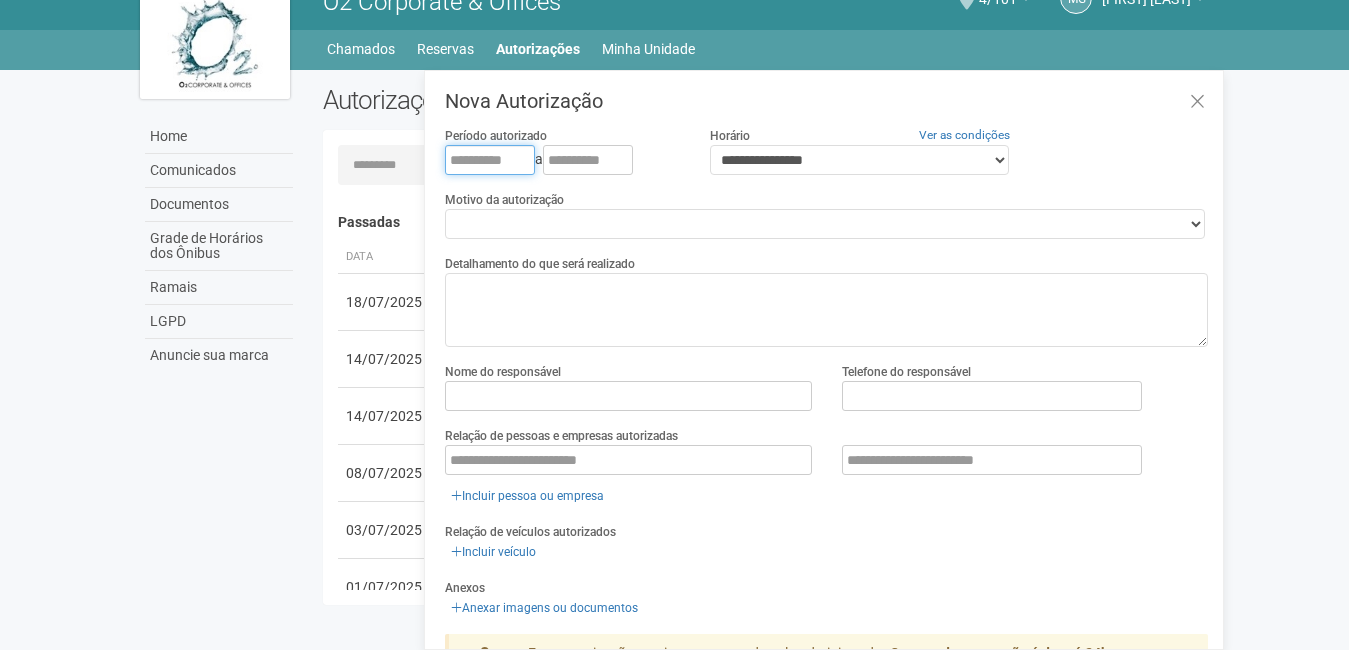 click at bounding box center (490, 160) 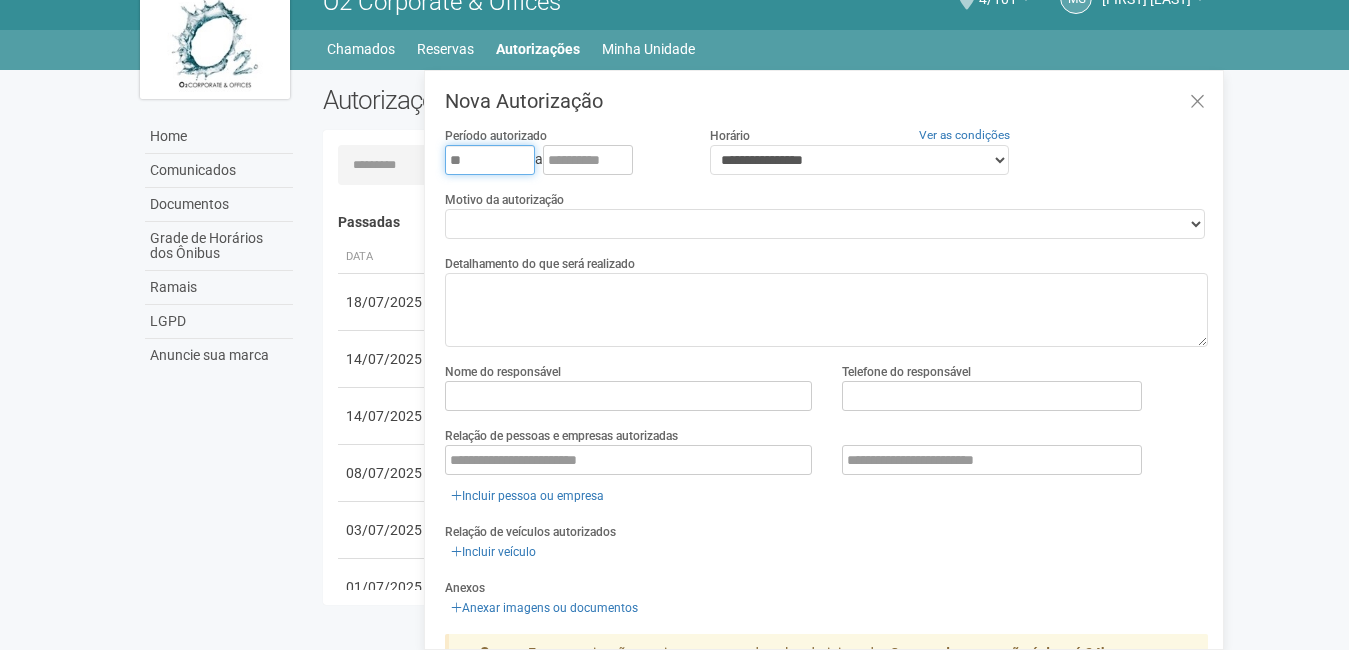 type on "*" 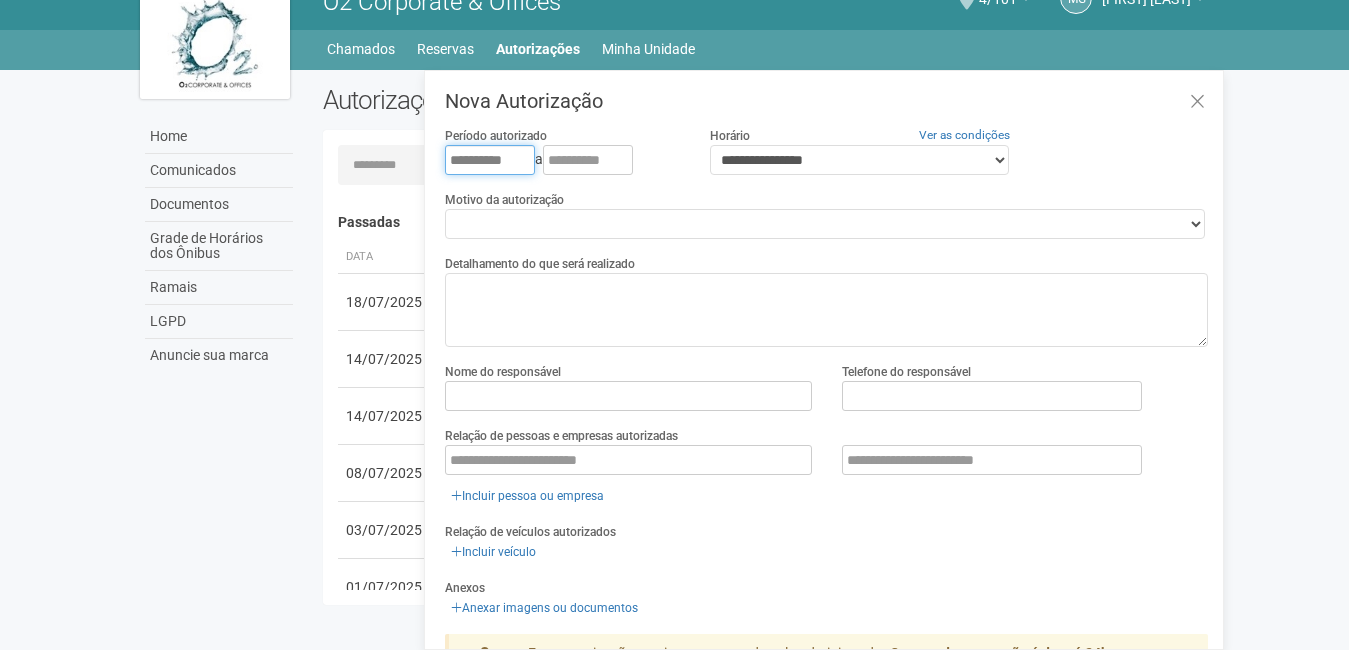 type on "**********" 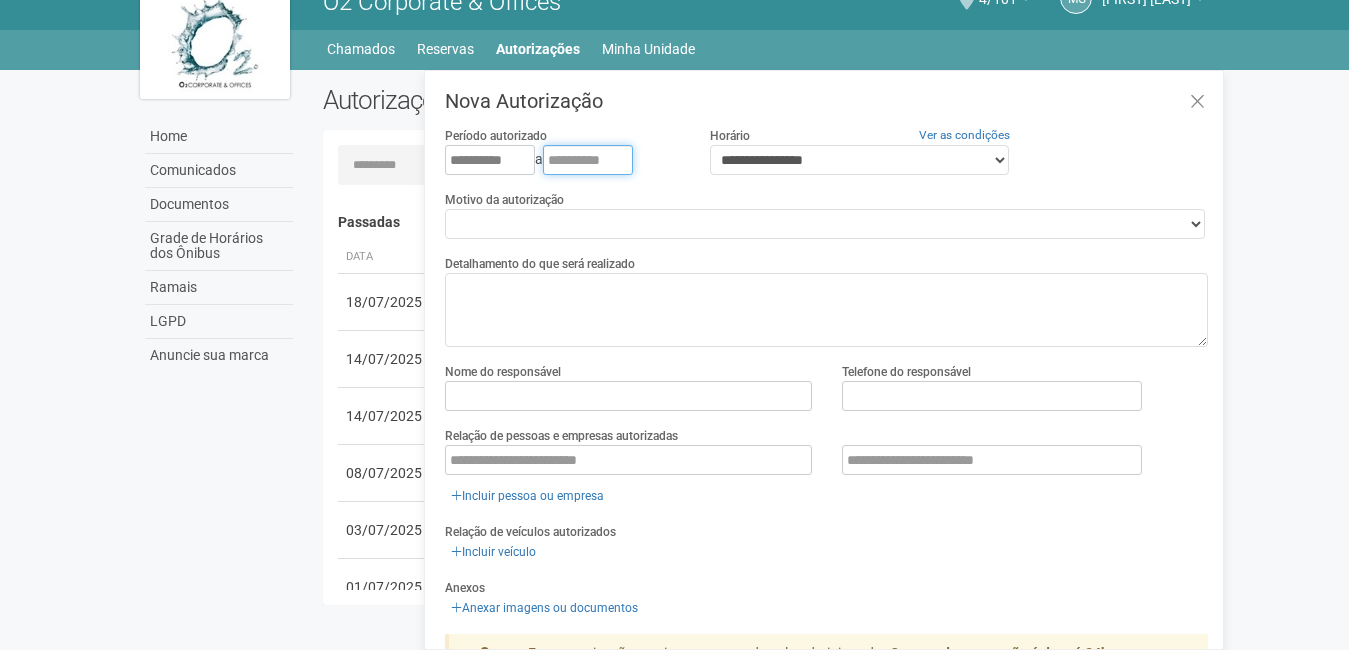 click at bounding box center [588, 160] 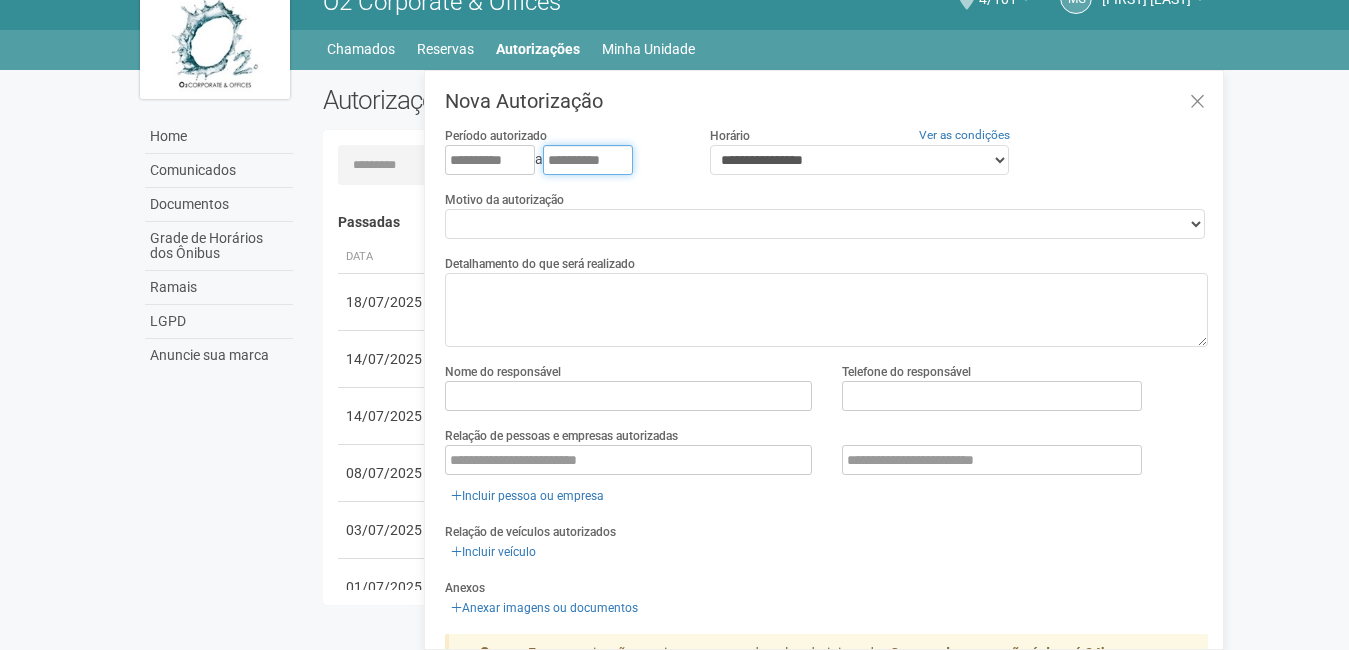 type on "**********" 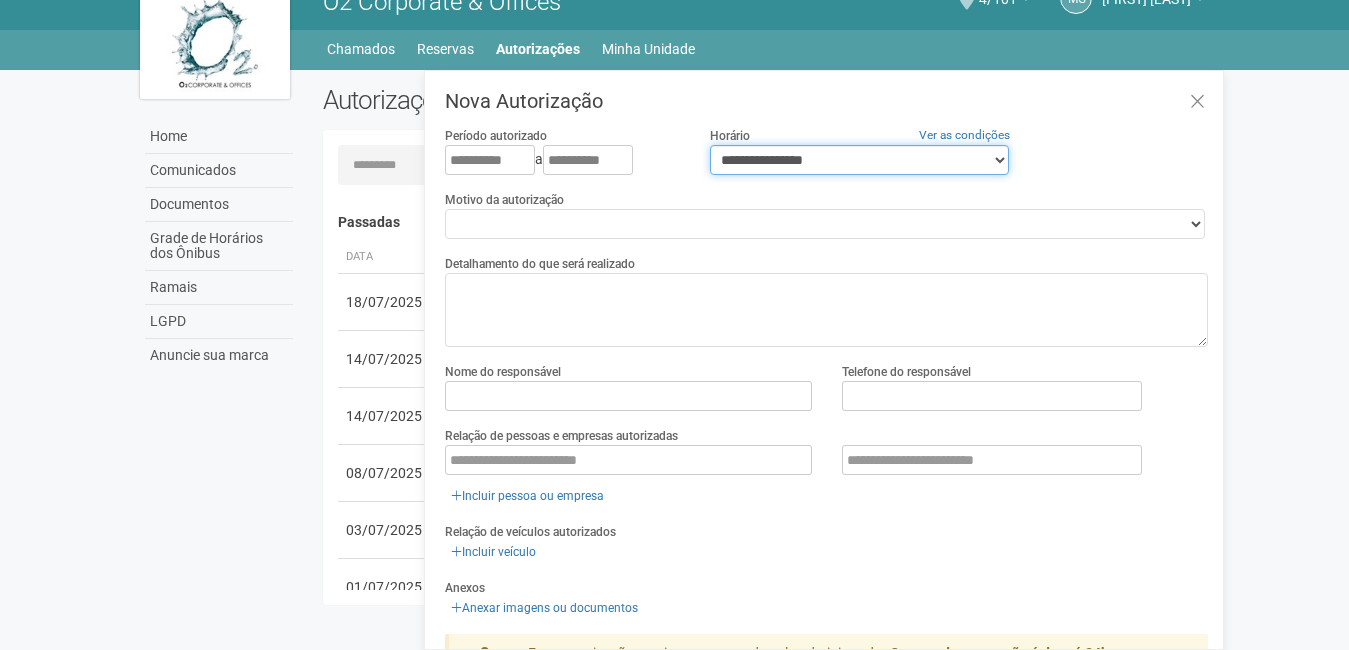 click on "**********" at bounding box center (859, 160) 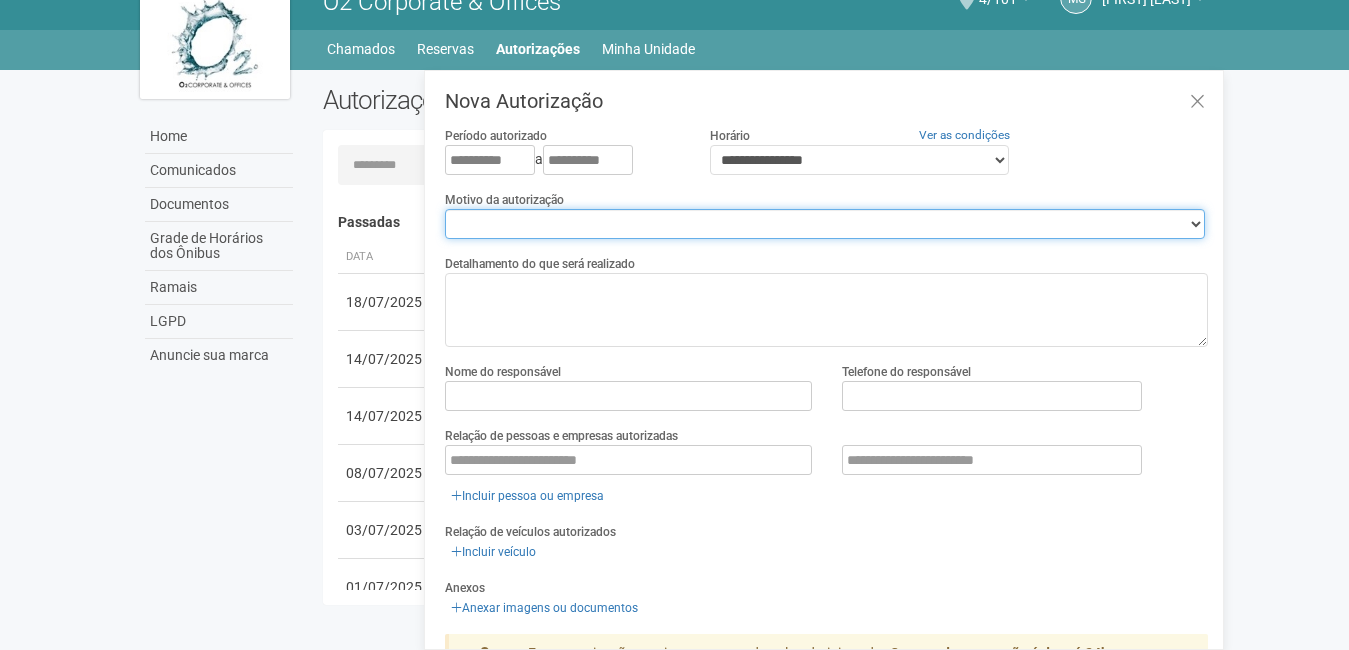 drag, startPoint x: 545, startPoint y: 232, endPoint x: 549, endPoint y: 219, distance: 13.601471 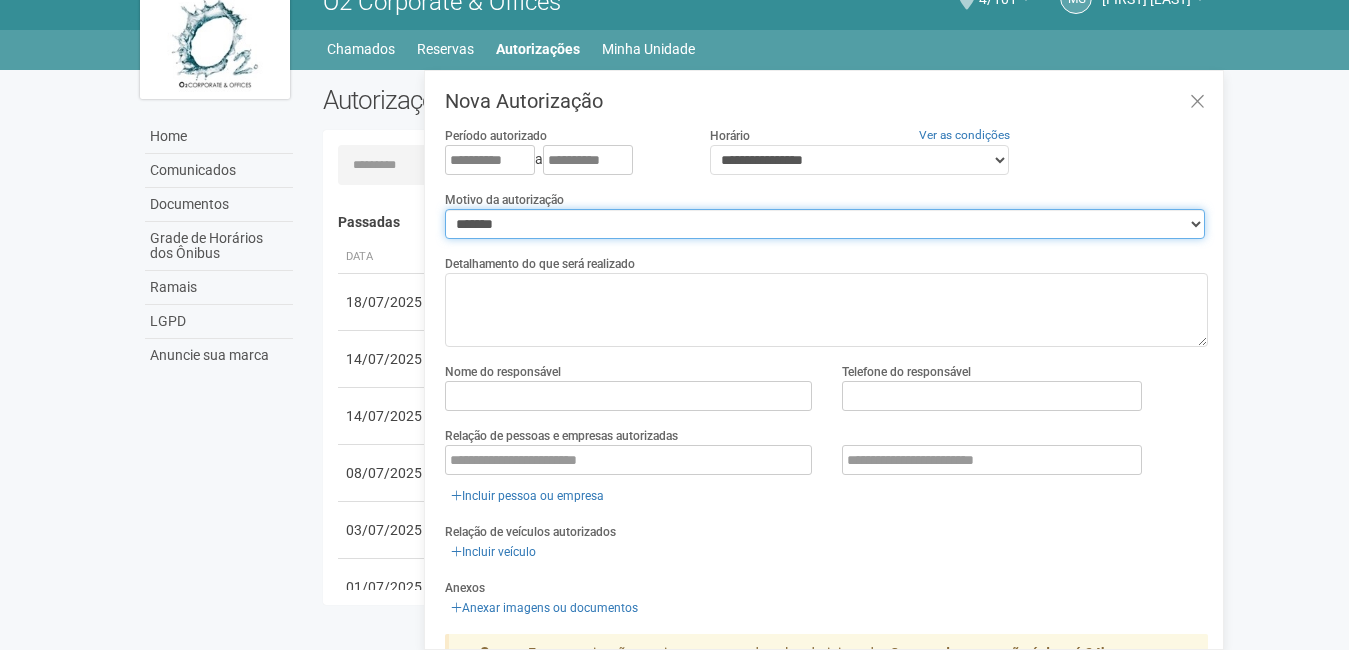 click on "**********" at bounding box center (825, 224) 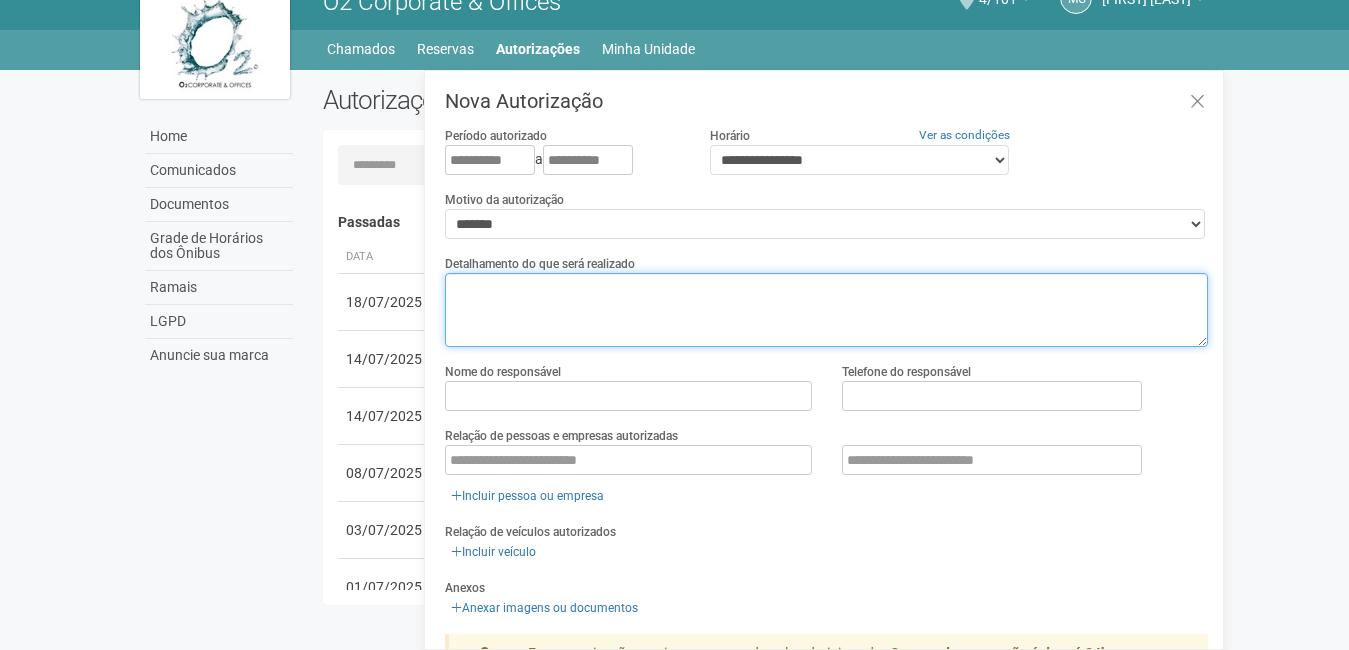click at bounding box center (826, 310) 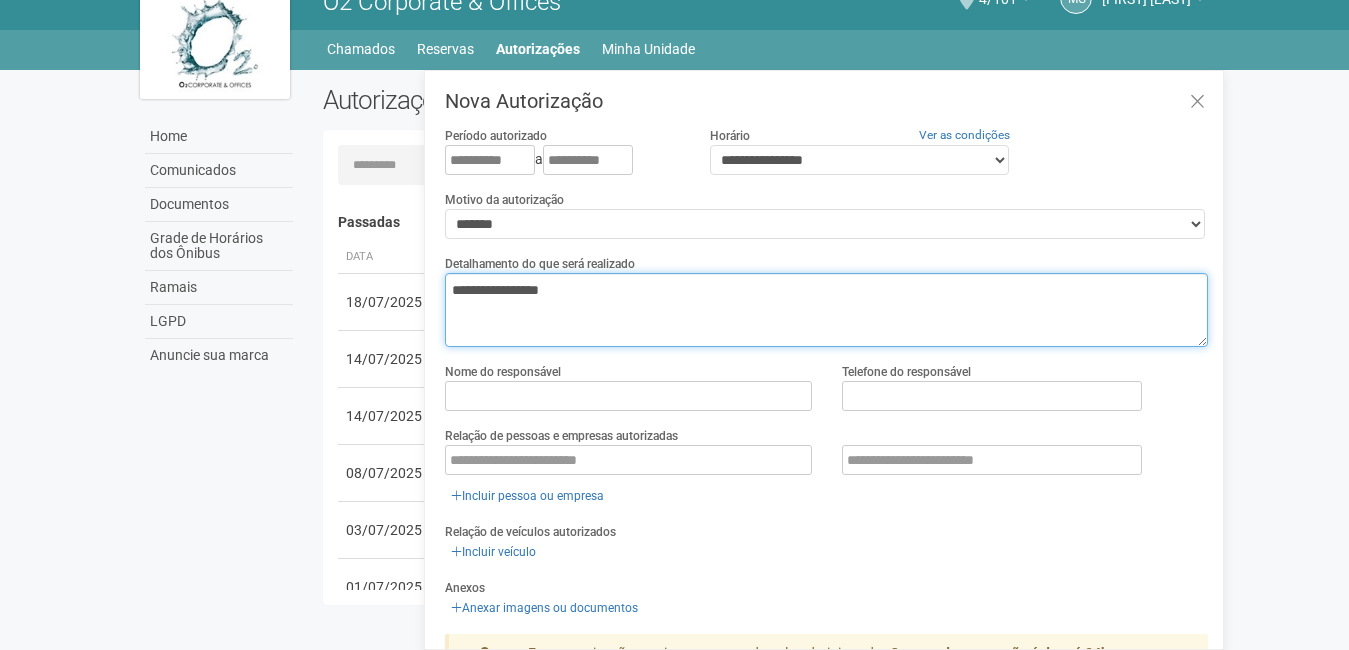 click on "**********" at bounding box center (826, 310) 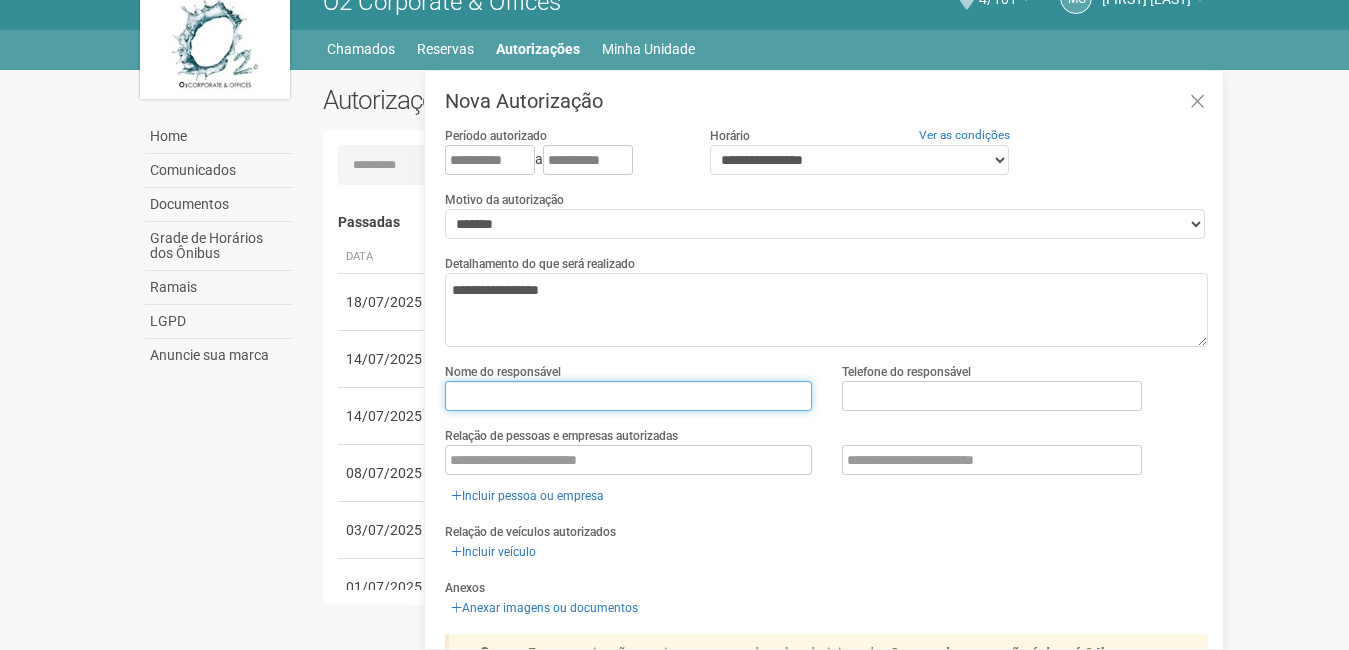 click at bounding box center [628, 396] 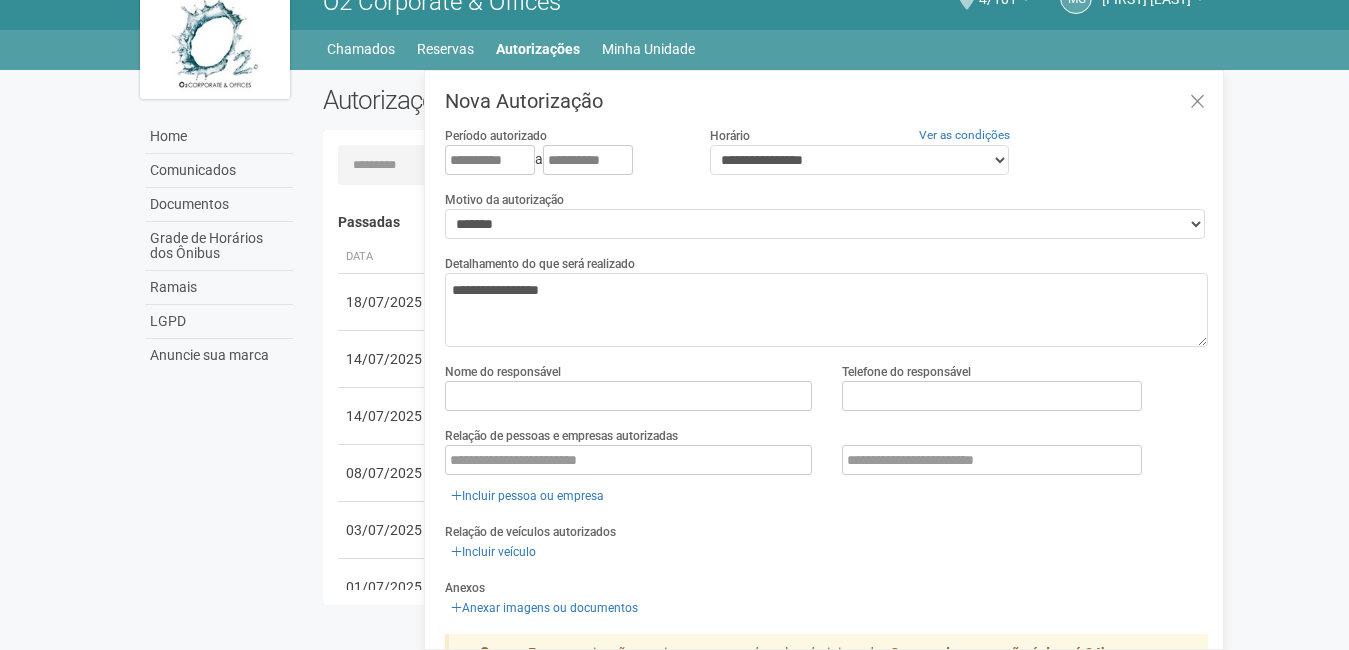 click on "Detalhamento do que será realizado
[MASKED_DATA]" at bounding box center (826, 300) 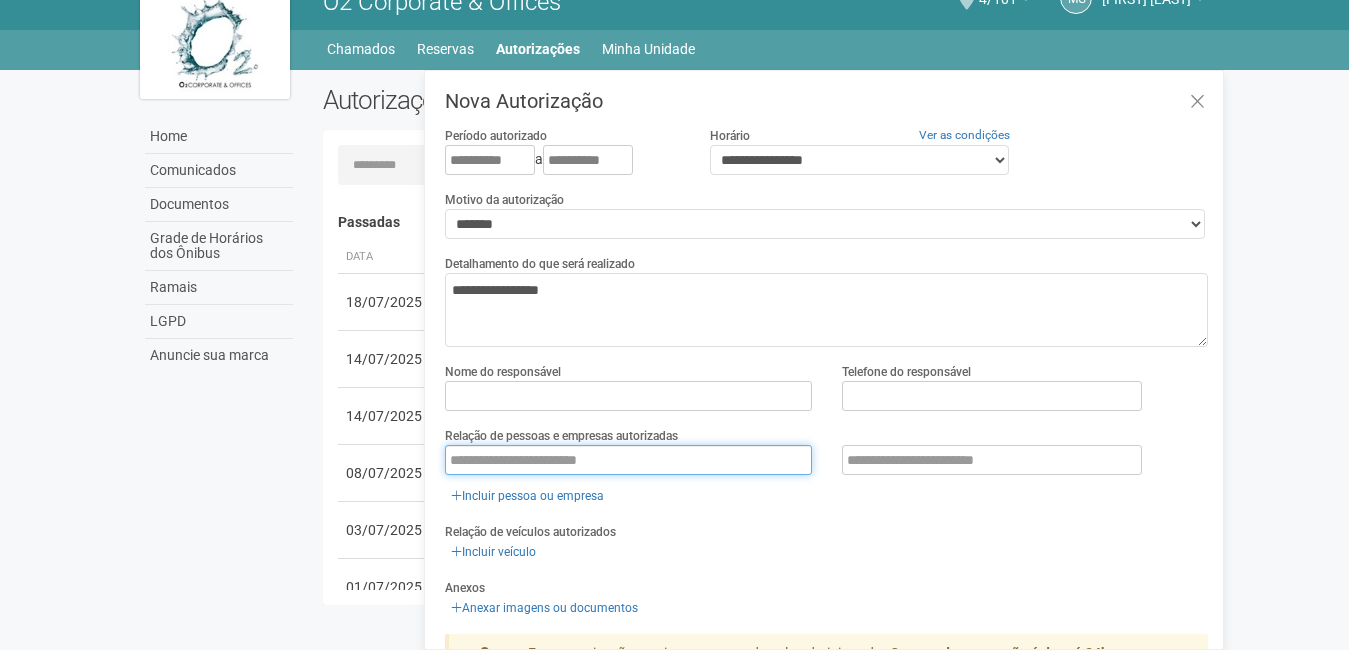 click at bounding box center [628, 460] 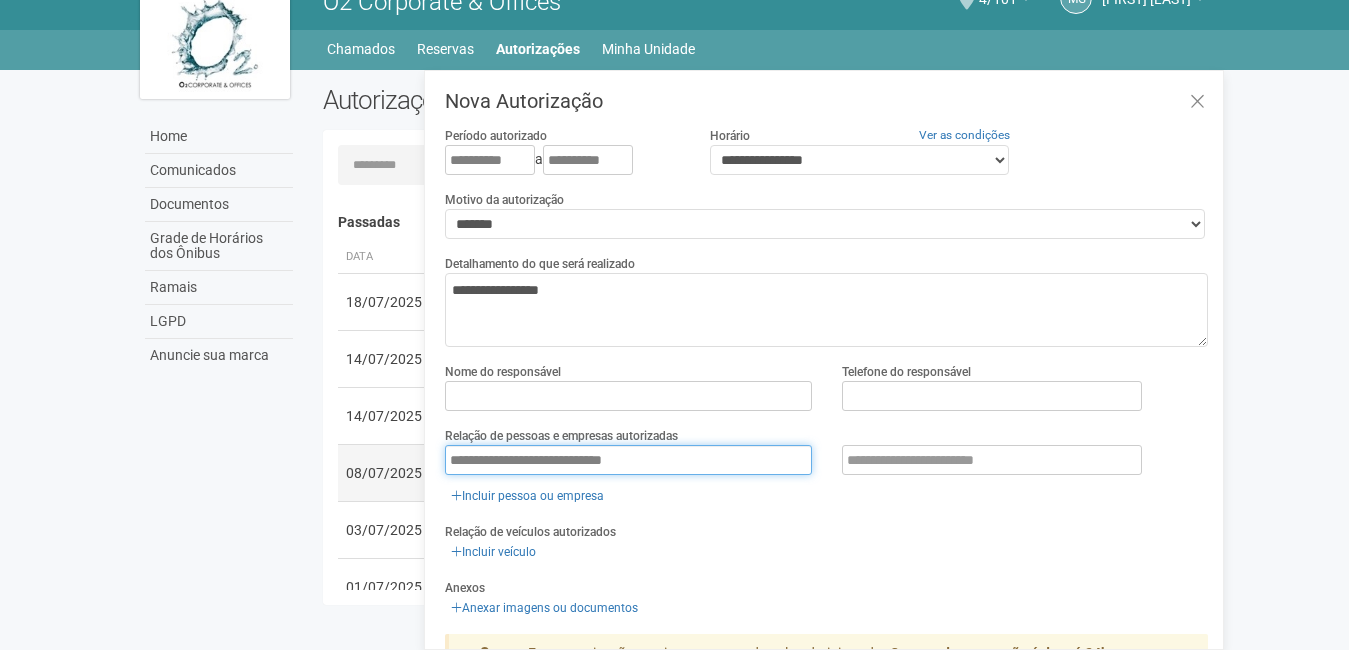 drag, startPoint x: 477, startPoint y: 460, endPoint x: 412, endPoint y: 457, distance: 65.06919 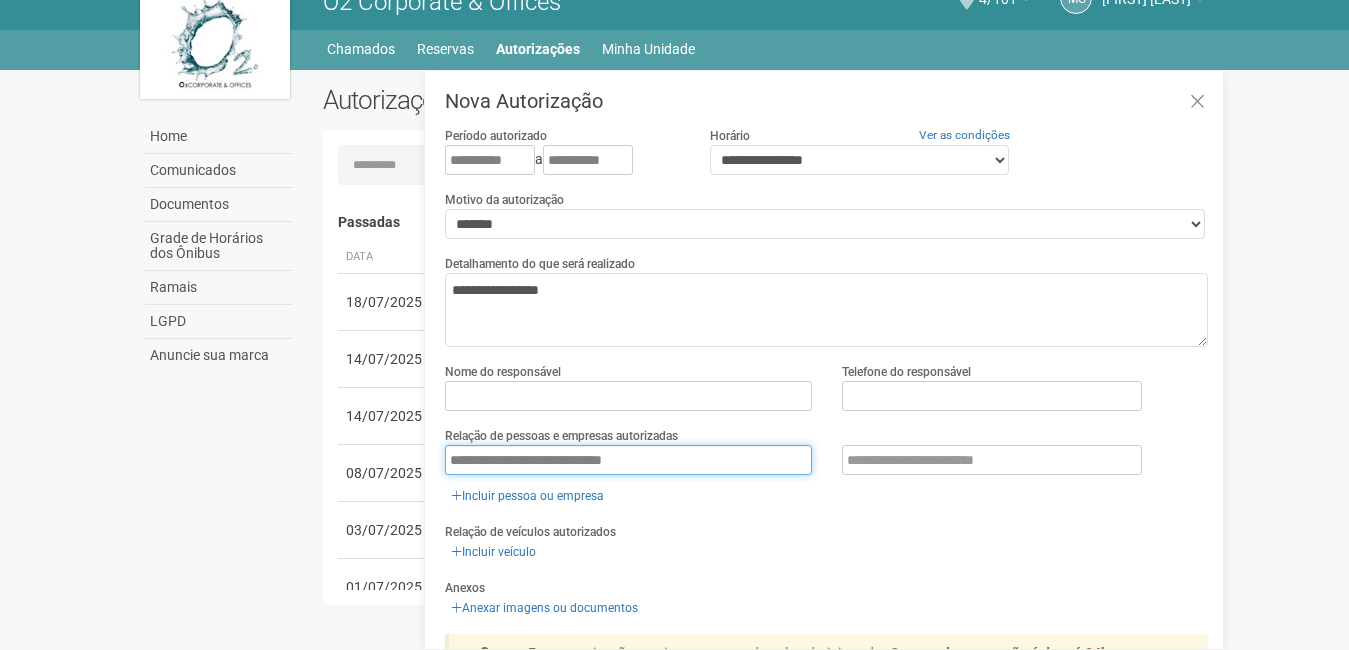 click on "**********" at bounding box center (628, 460) 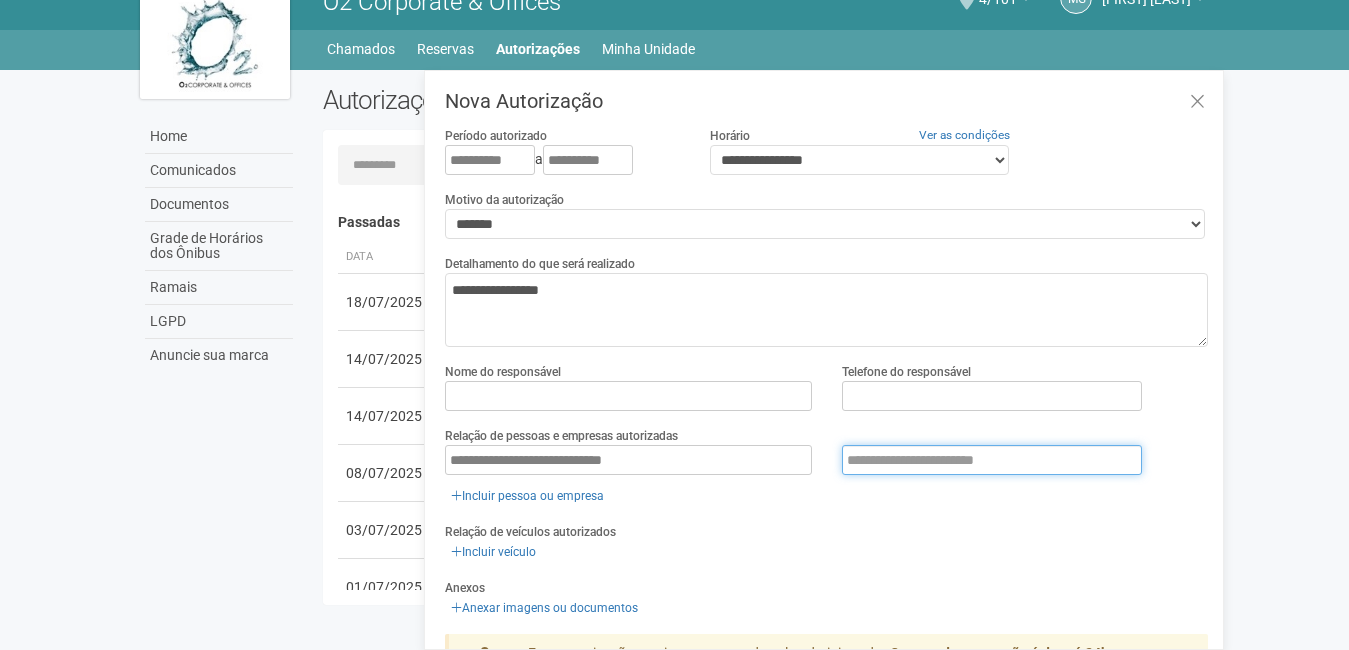 click at bounding box center [992, 460] 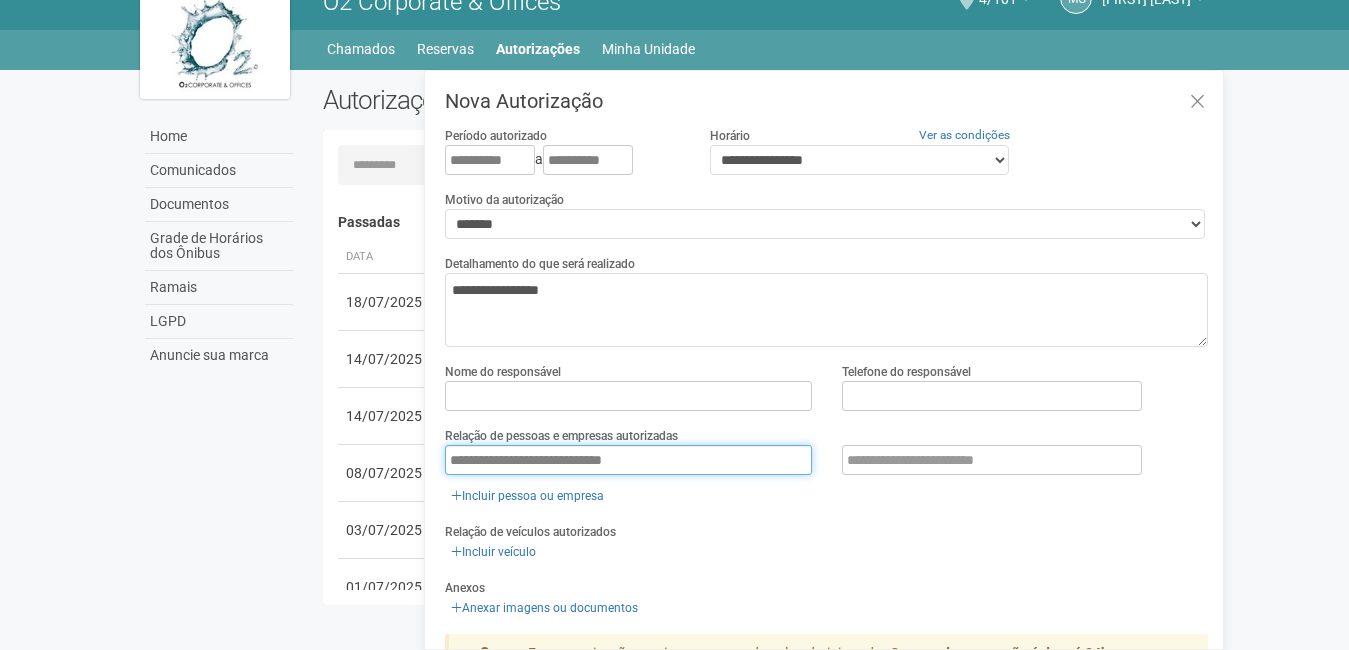 drag, startPoint x: 506, startPoint y: 459, endPoint x: 437, endPoint y: 459, distance: 69 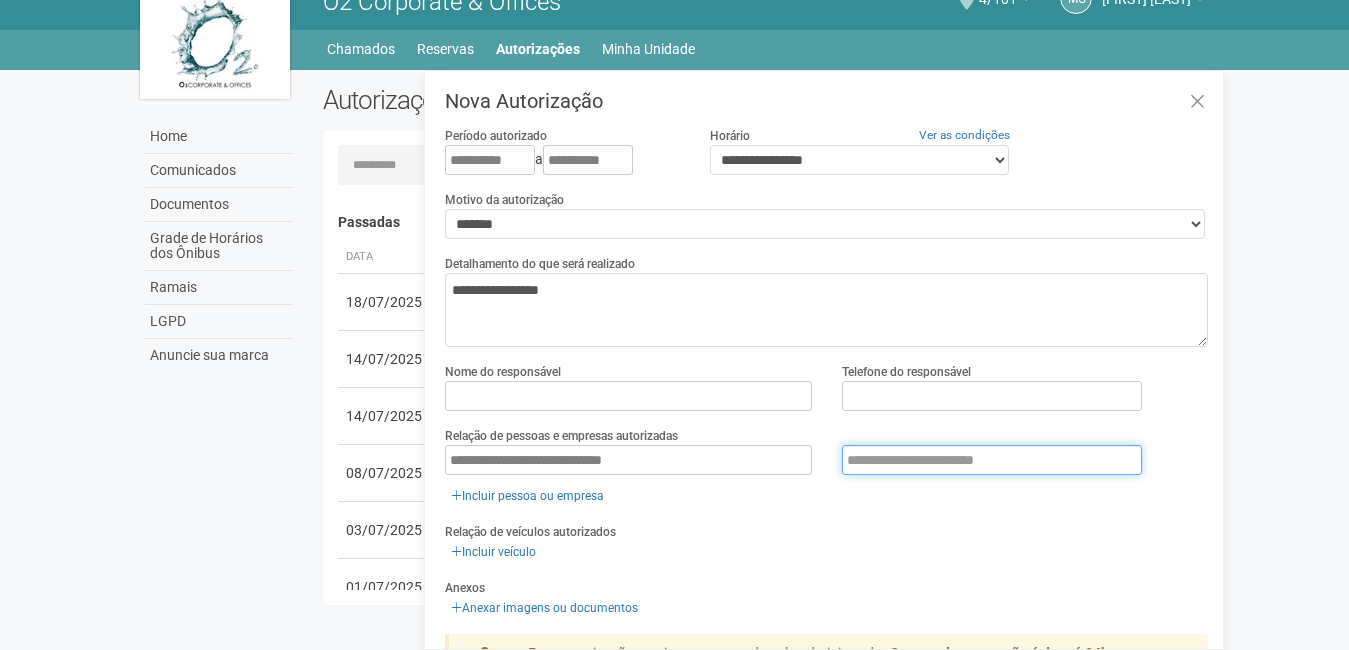 click at bounding box center [992, 460] 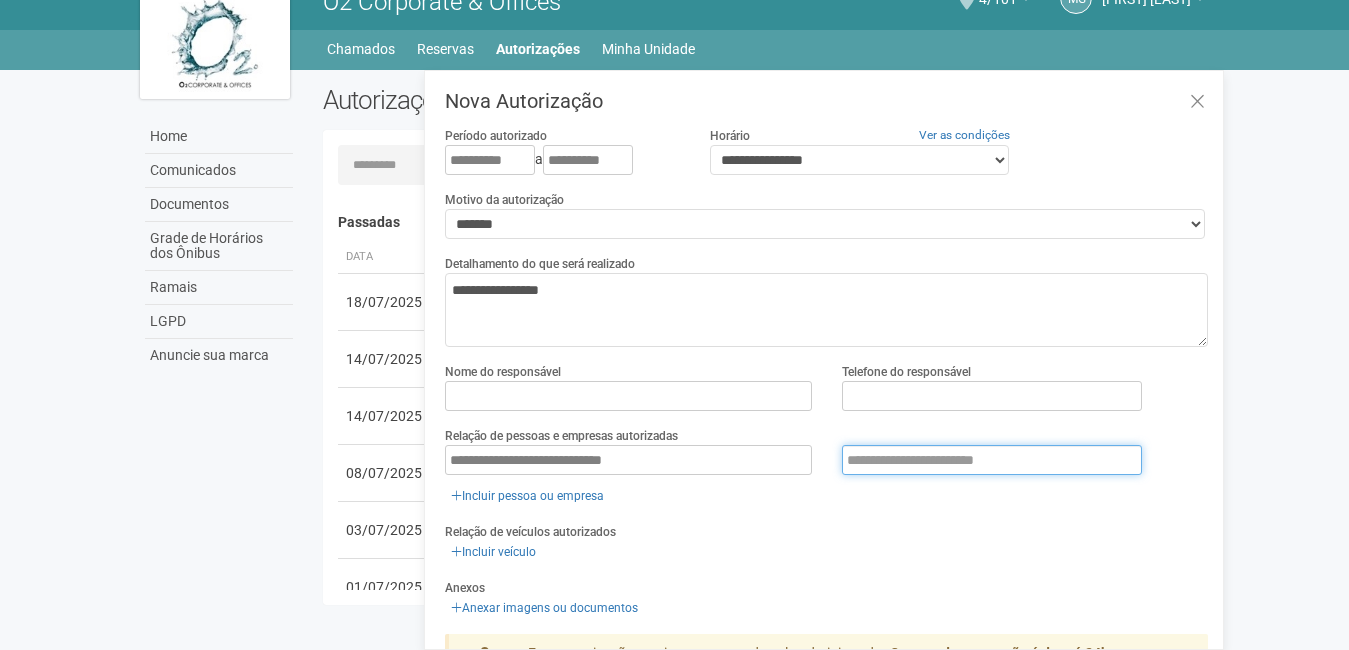 paste on "**********" 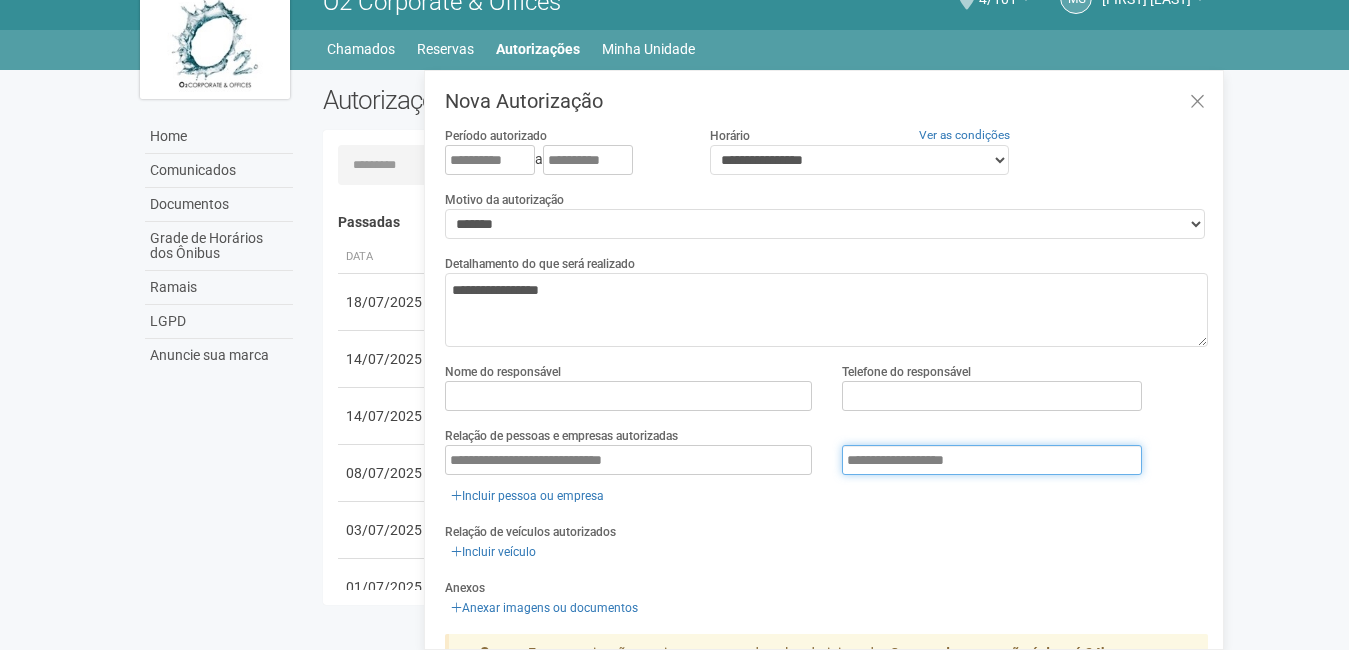 click on "**********" at bounding box center (992, 460) 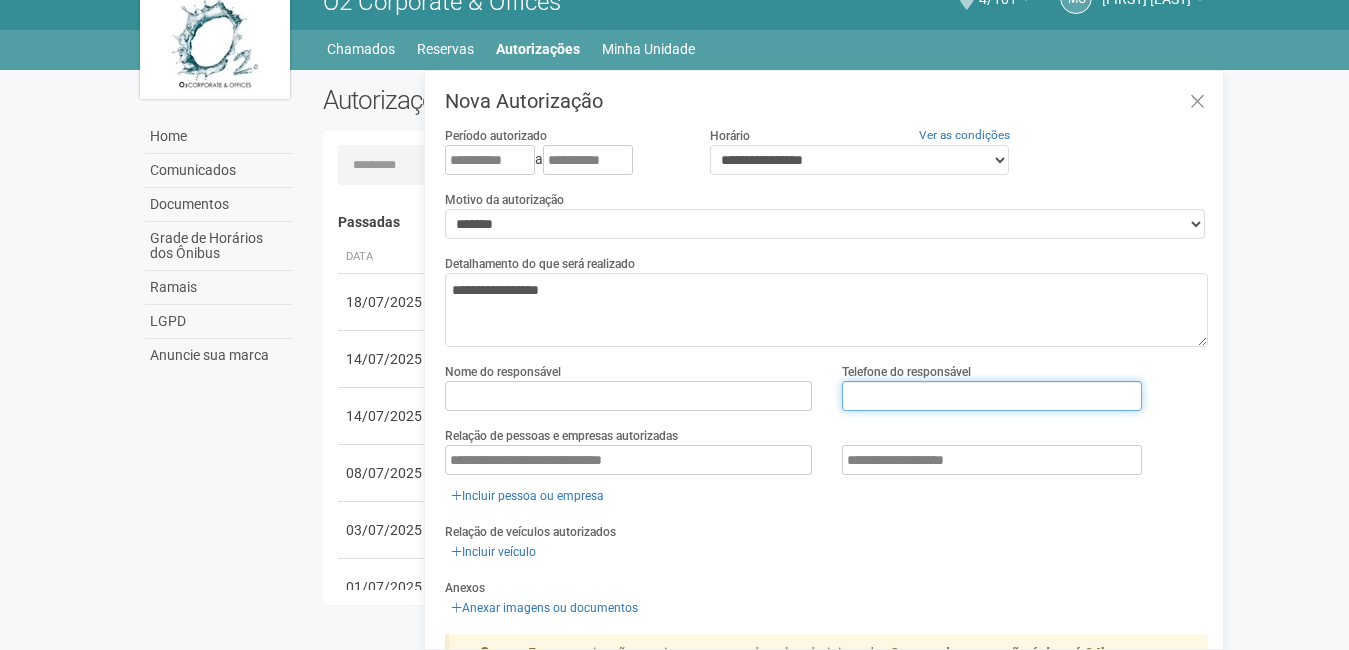 click at bounding box center [992, 396] 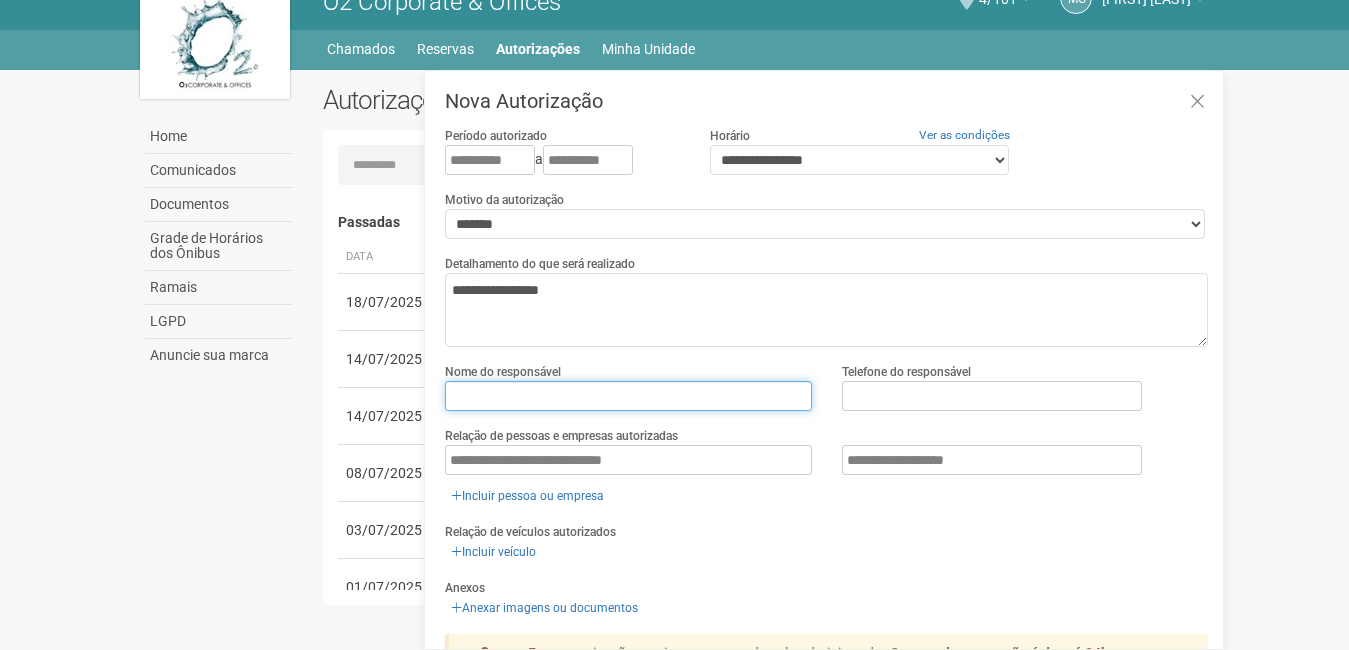 click at bounding box center (628, 396) 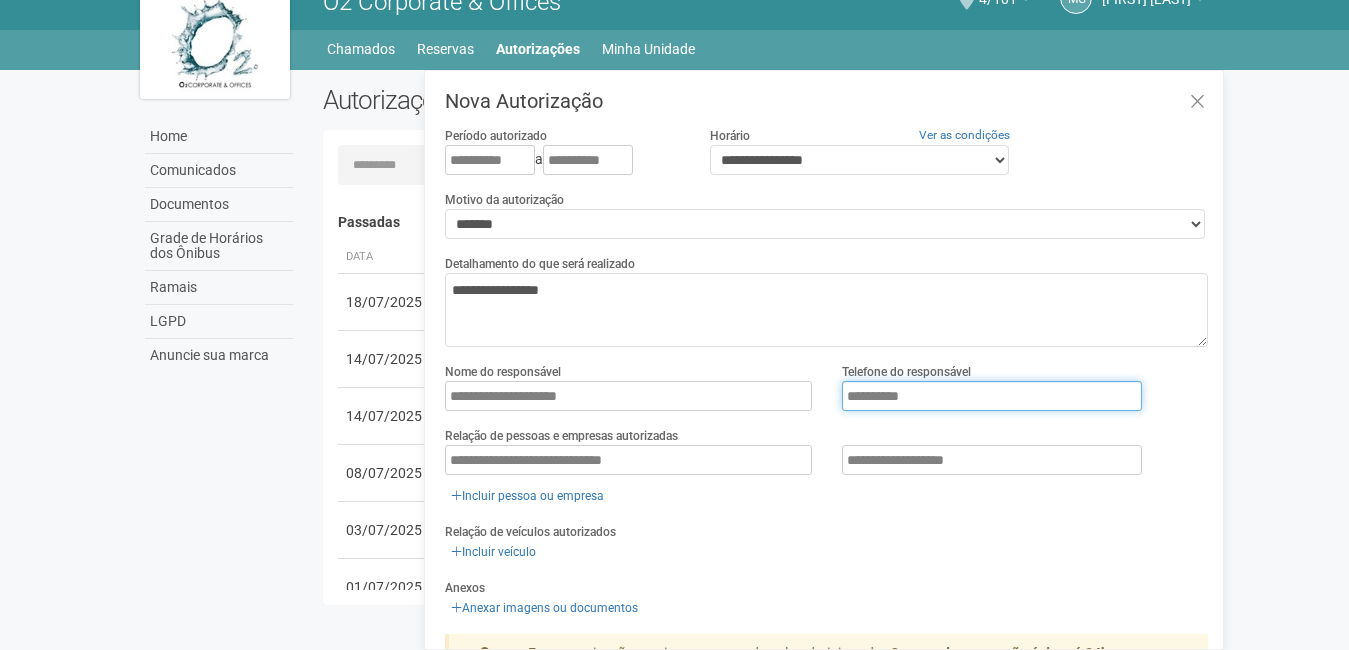 drag, startPoint x: 951, startPoint y: 393, endPoint x: 741, endPoint y: 371, distance: 211.14923 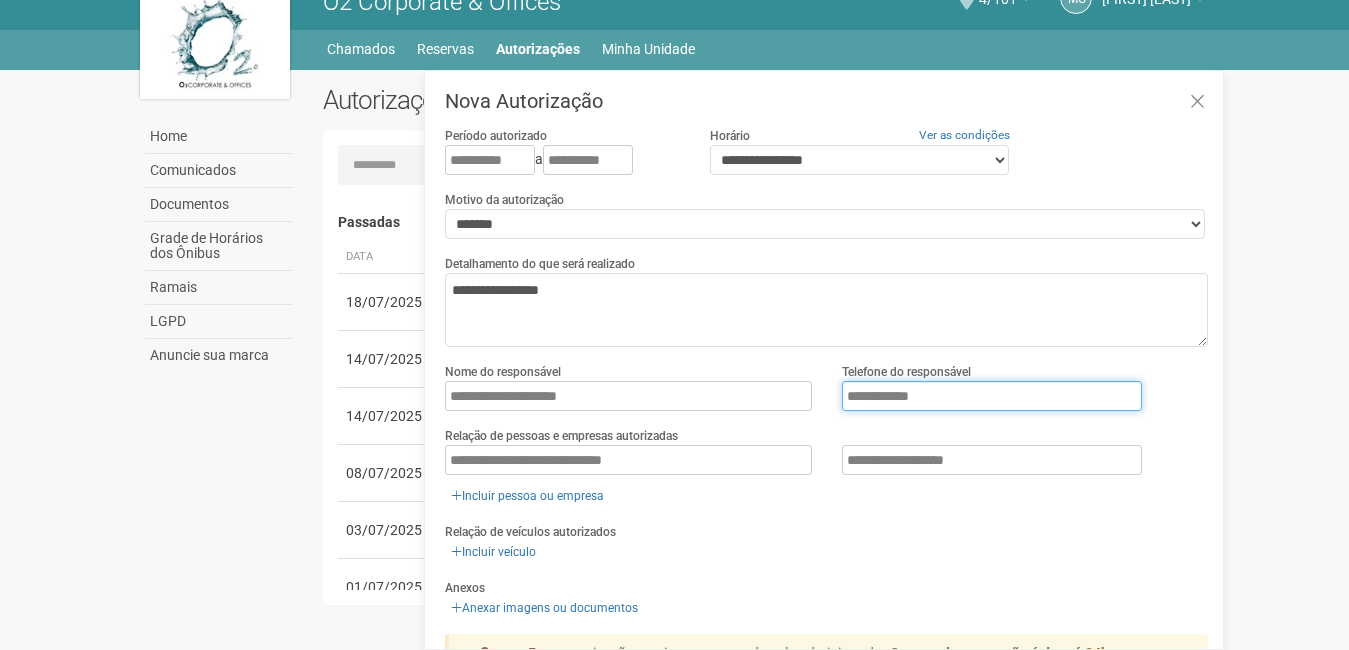 drag, startPoint x: 903, startPoint y: 394, endPoint x: 954, endPoint y: 375, distance: 54.42426 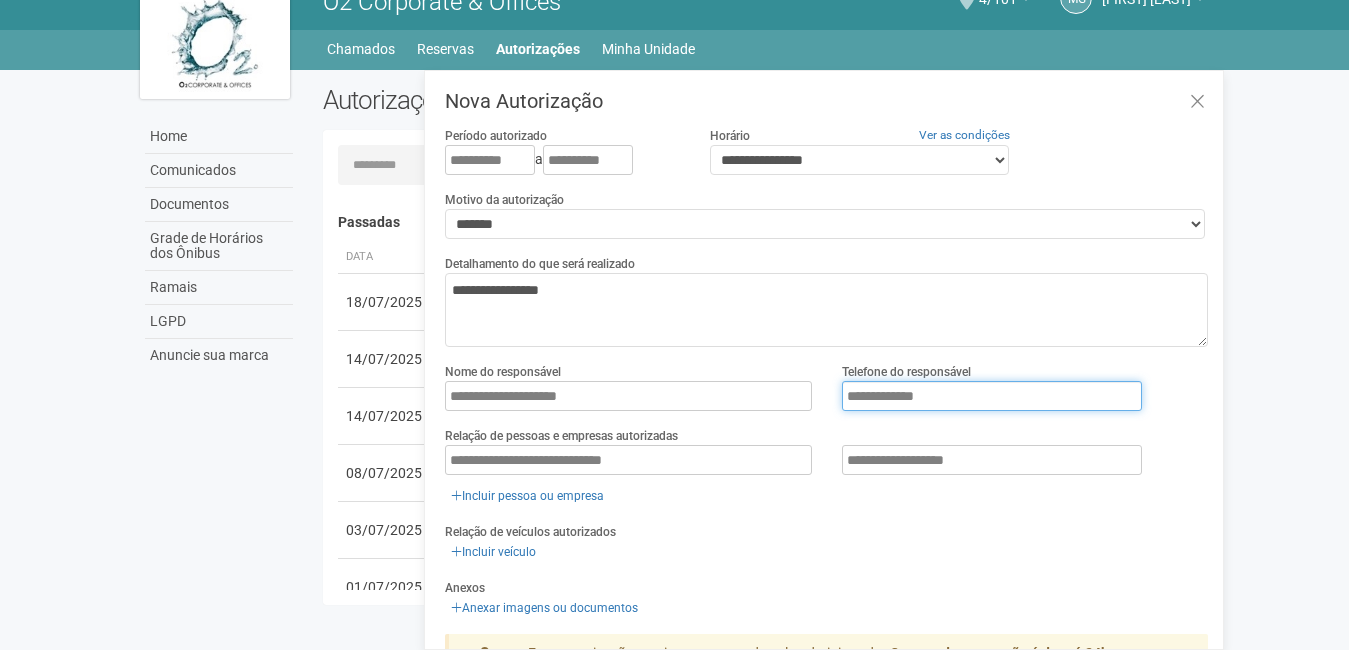 type on "**********" 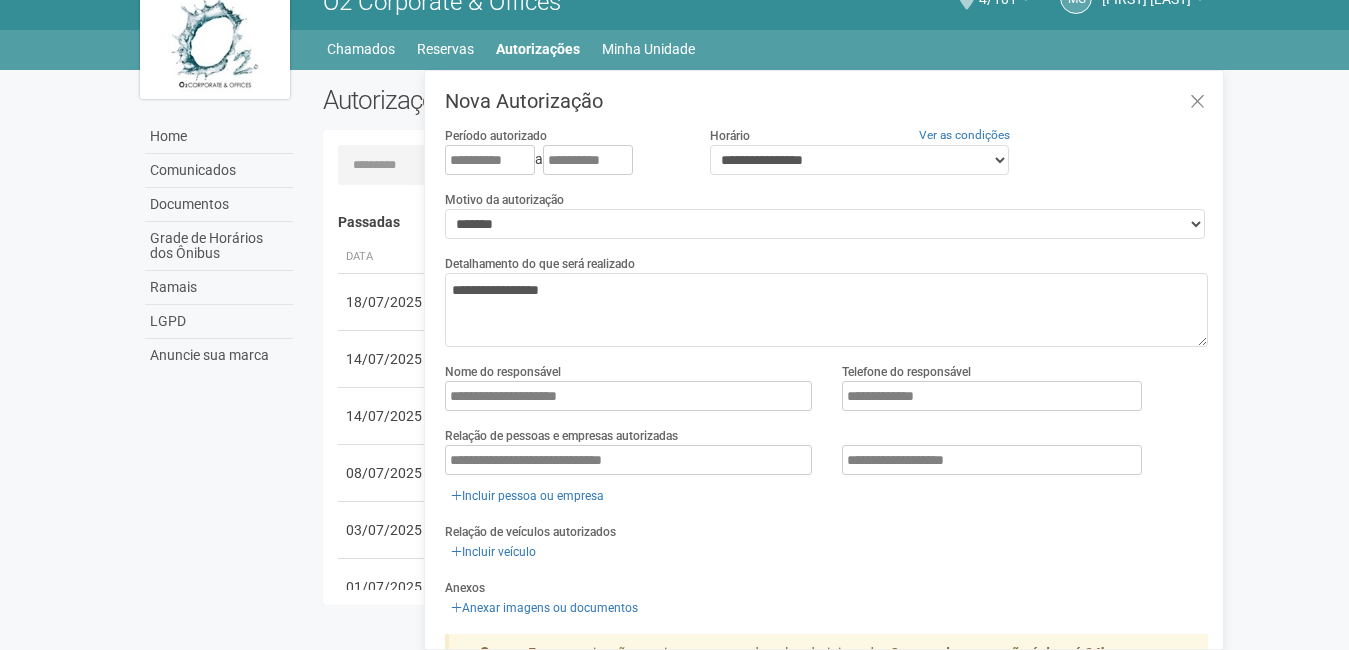 click on "Incluir veículo" at bounding box center [826, 552] 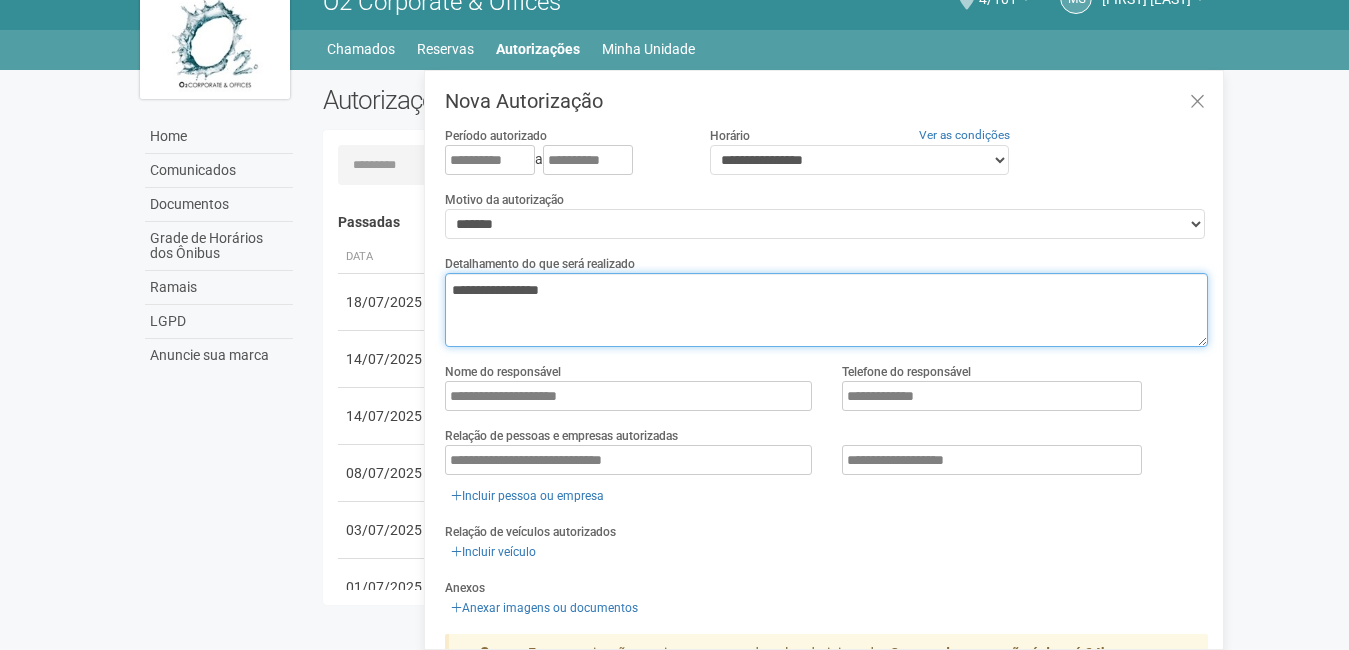 click on "**********" at bounding box center (826, 310) 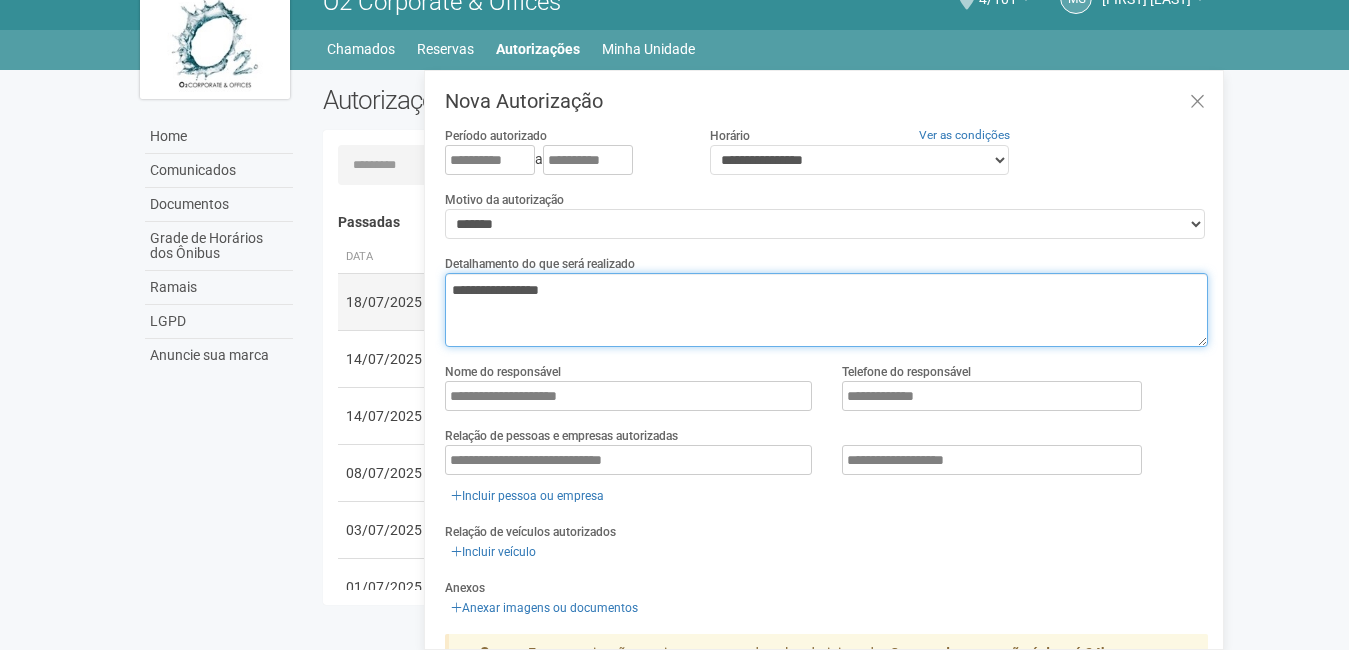 drag, startPoint x: 499, startPoint y: 285, endPoint x: 417, endPoint y: 287, distance: 82.02438 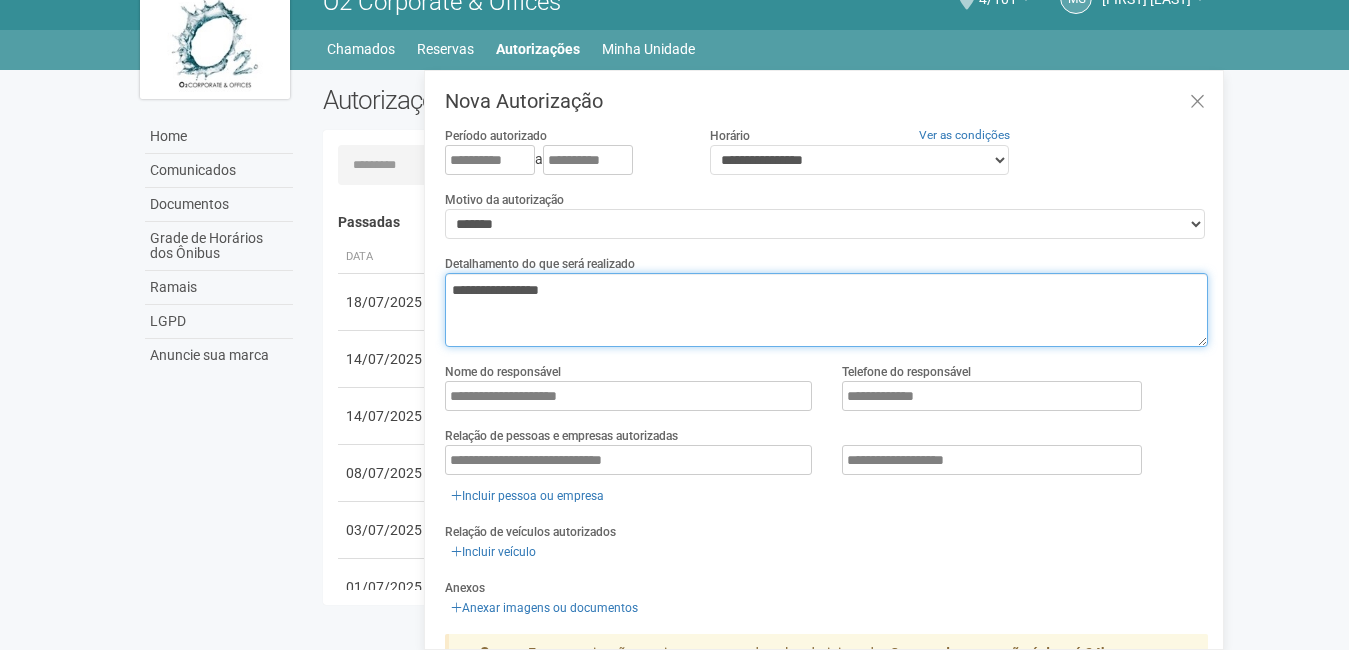 drag, startPoint x: 581, startPoint y: 292, endPoint x: 546, endPoint y: 295, distance: 35.128338 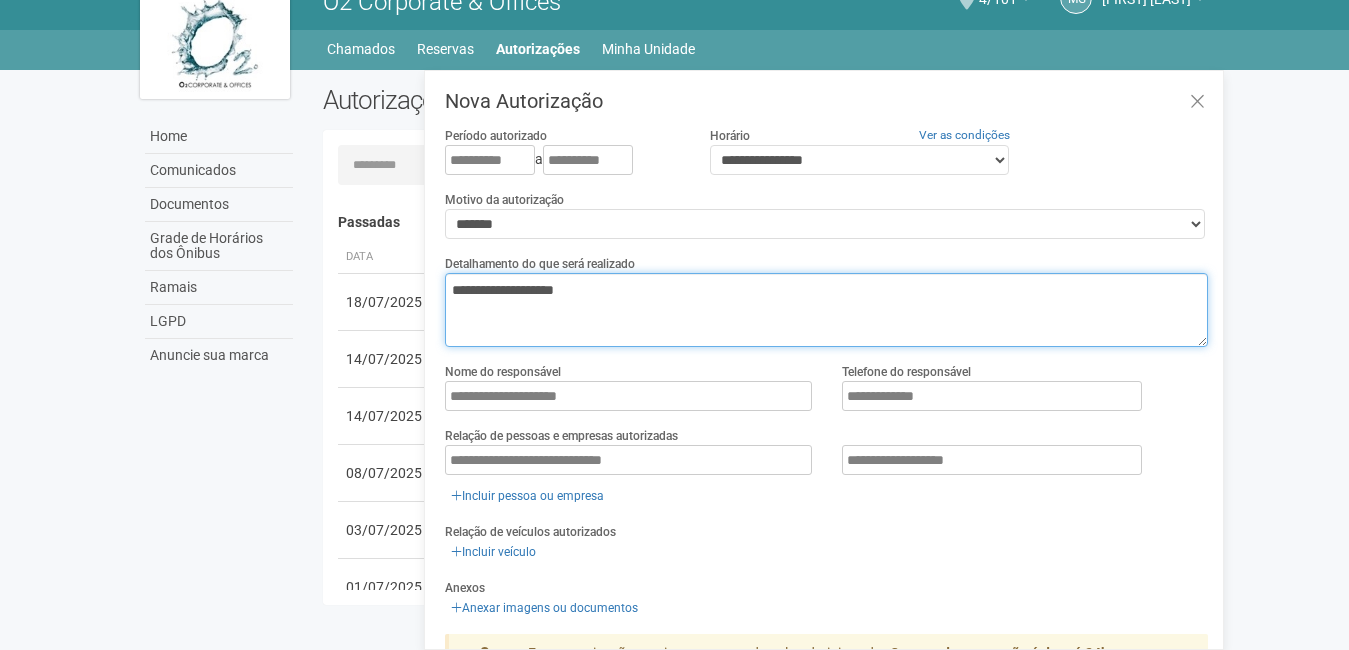 click on "**********" at bounding box center (826, 310) 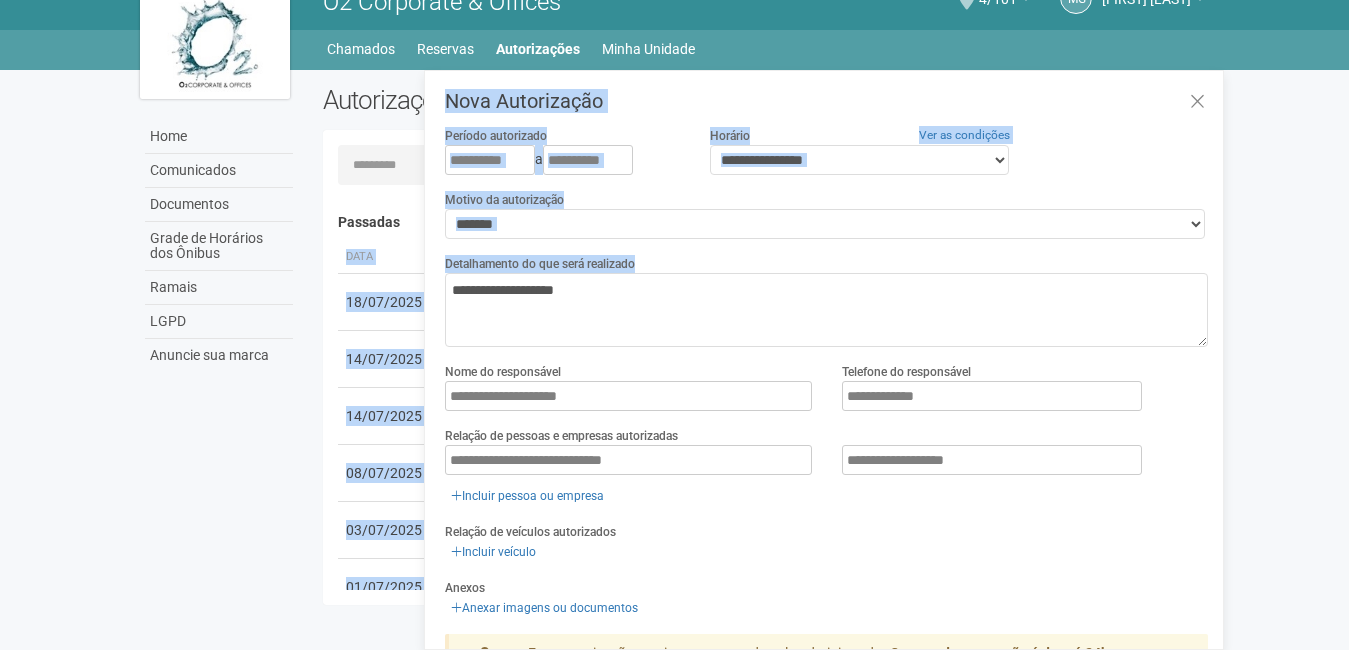drag, startPoint x: 1219, startPoint y: 318, endPoint x: 1244, endPoint y: 488, distance: 171.8284 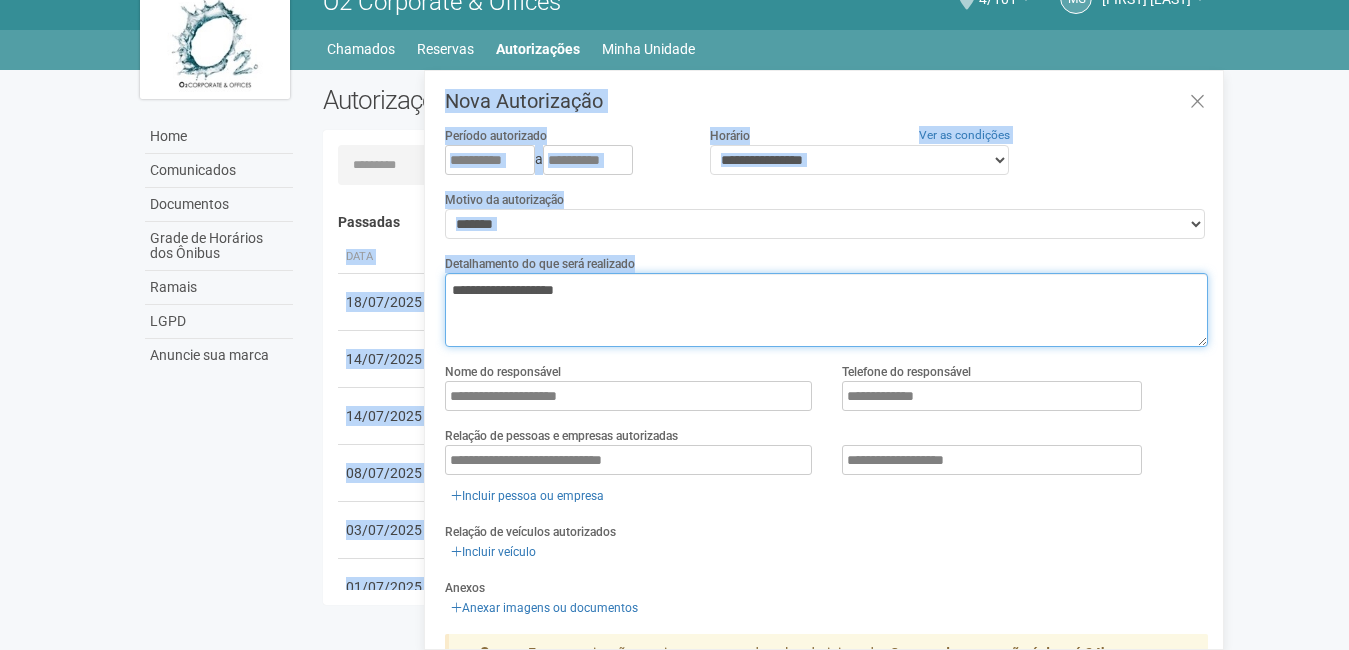 click on "**********" at bounding box center (826, 310) 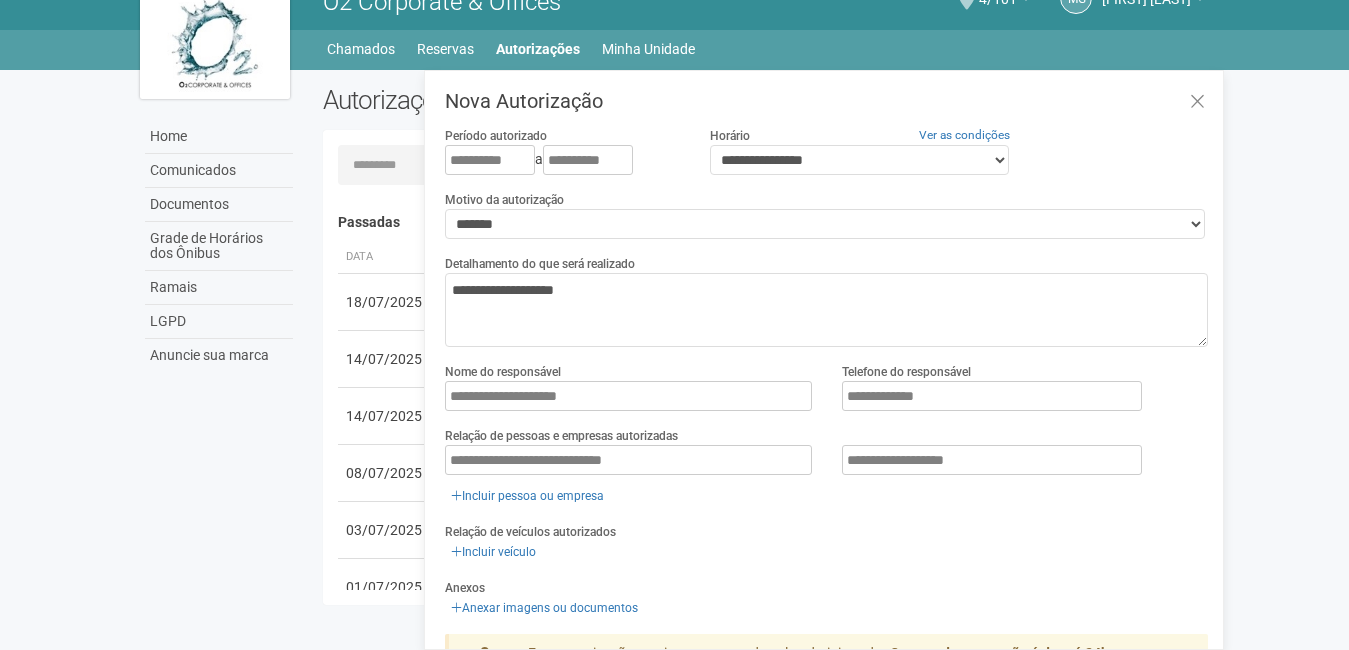 click on "Nova Autorização
Período autorizado
[MASKED_DATA]
a
[MASKED_DATA]
Motivo da autorização
[MASKED_DATA] [MASKED_DATA] [MASKED_DATA] [MASKED_DATA] [MASKED_DATA] [MASKED_DATA] [MASKED_DATA]
Detalhamento do que será realizado
[MASKED_DATA]
Nome do responsável
[MASKED_DATA]
Telefone do responsável
[MASKED_DATA]
Relação de pessoas e empresas autorizadas
[MASKED_DATA]
[MASKED_DATA]
Incluir pessoa ou empresa" at bounding box center (826, 440) 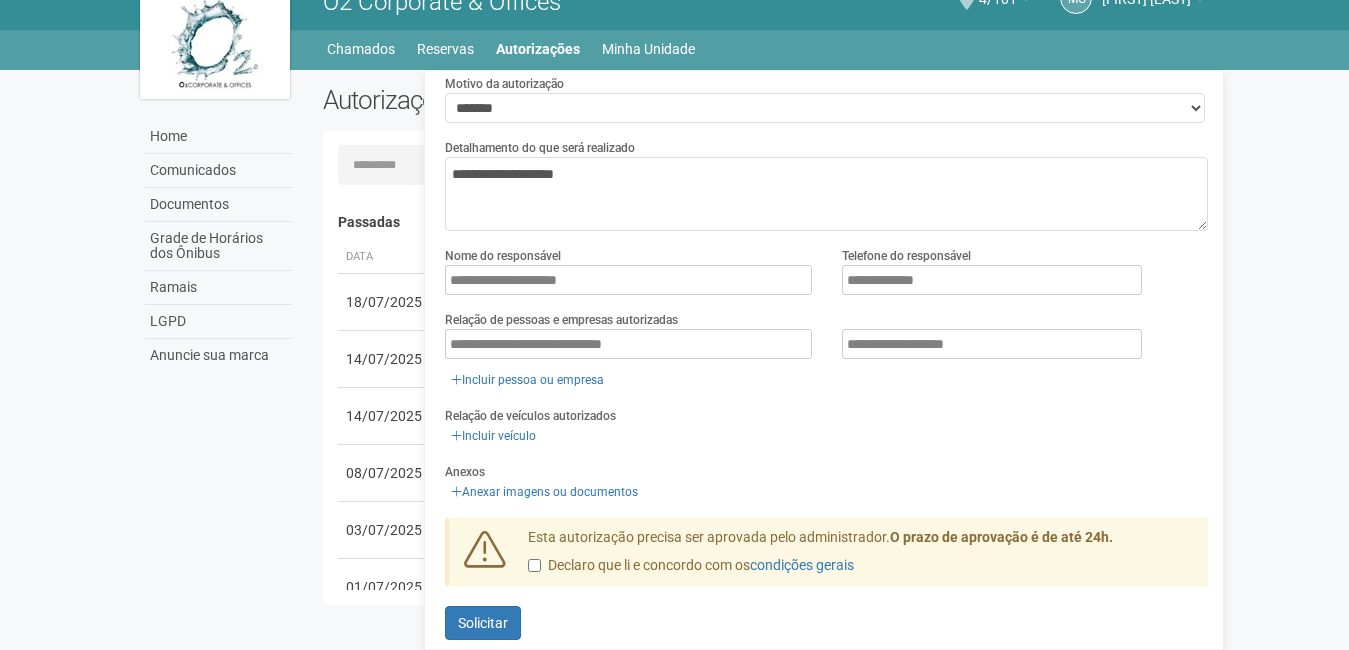scroll, scrollTop: 133, scrollLeft: 0, axis: vertical 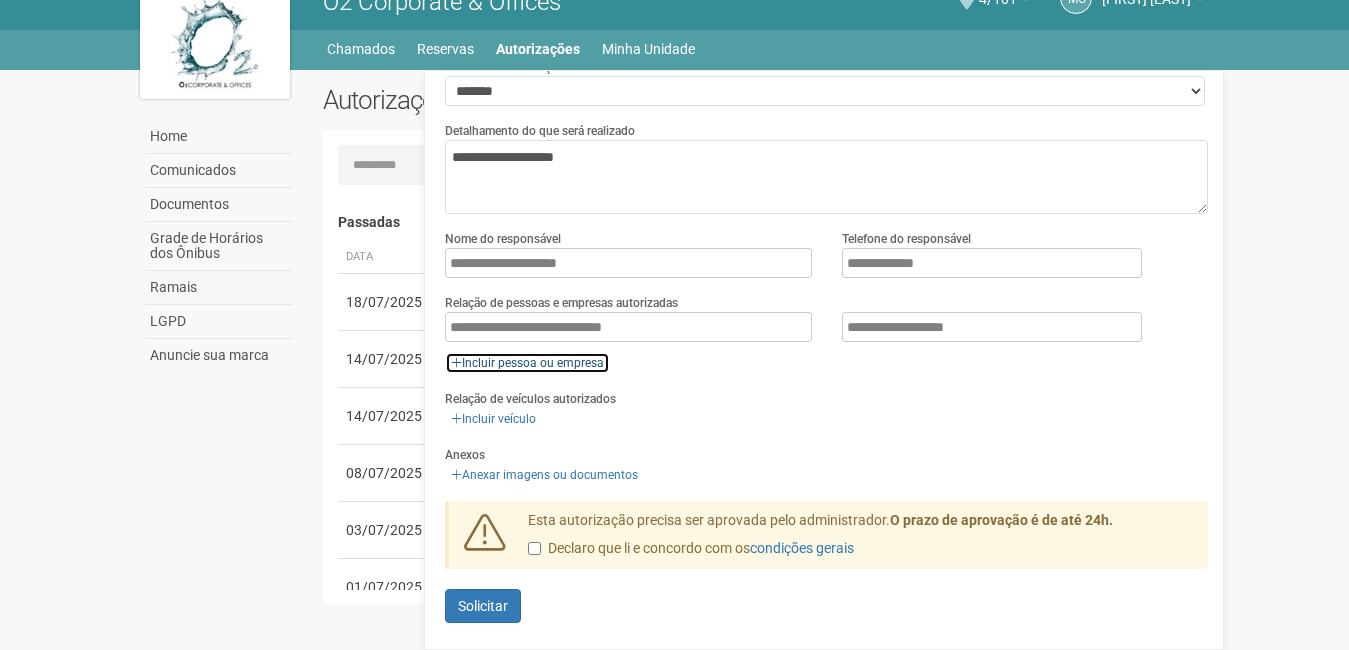 click on "Incluir pessoa ou empresa" at bounding box center [527, 363] 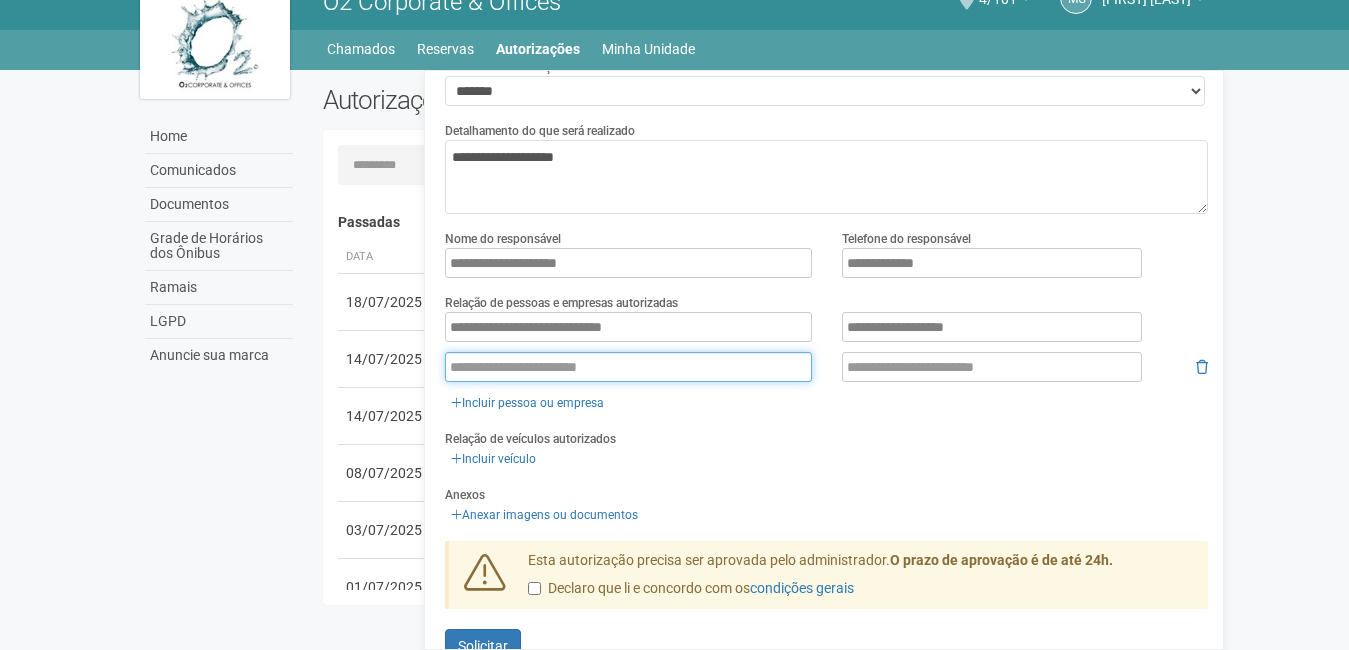 click at bounding box center [628, 367] 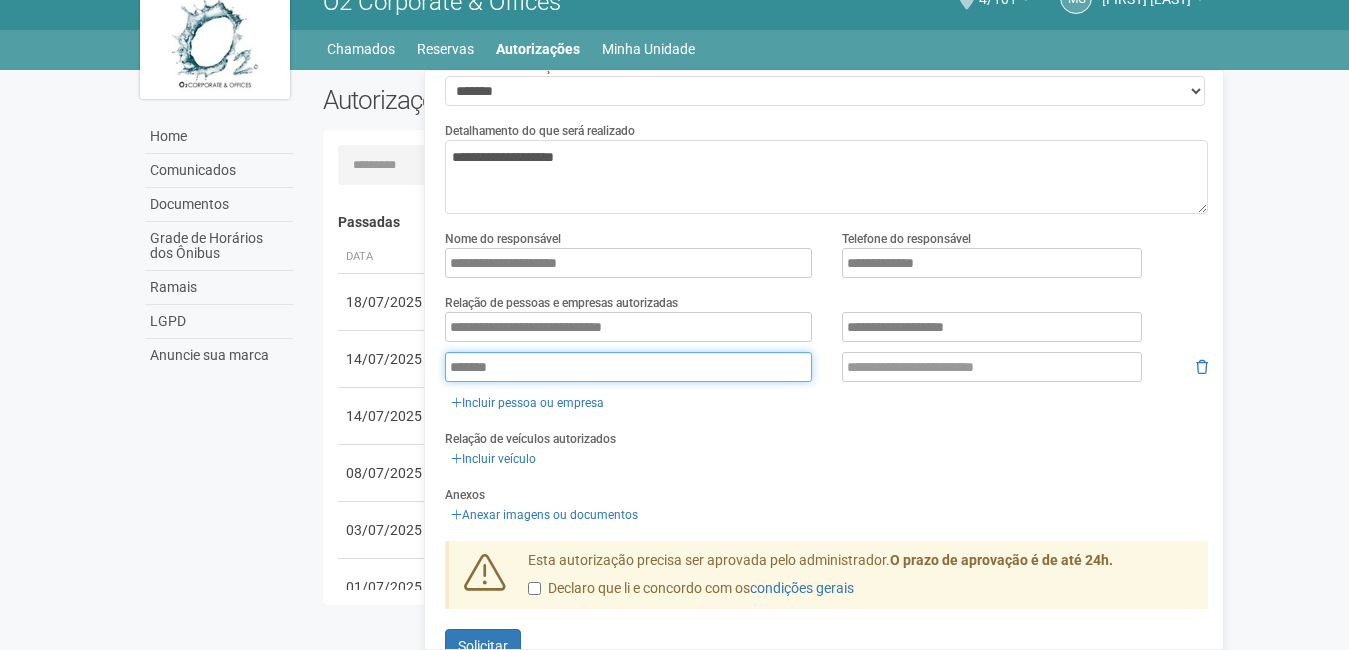 type on "*******" 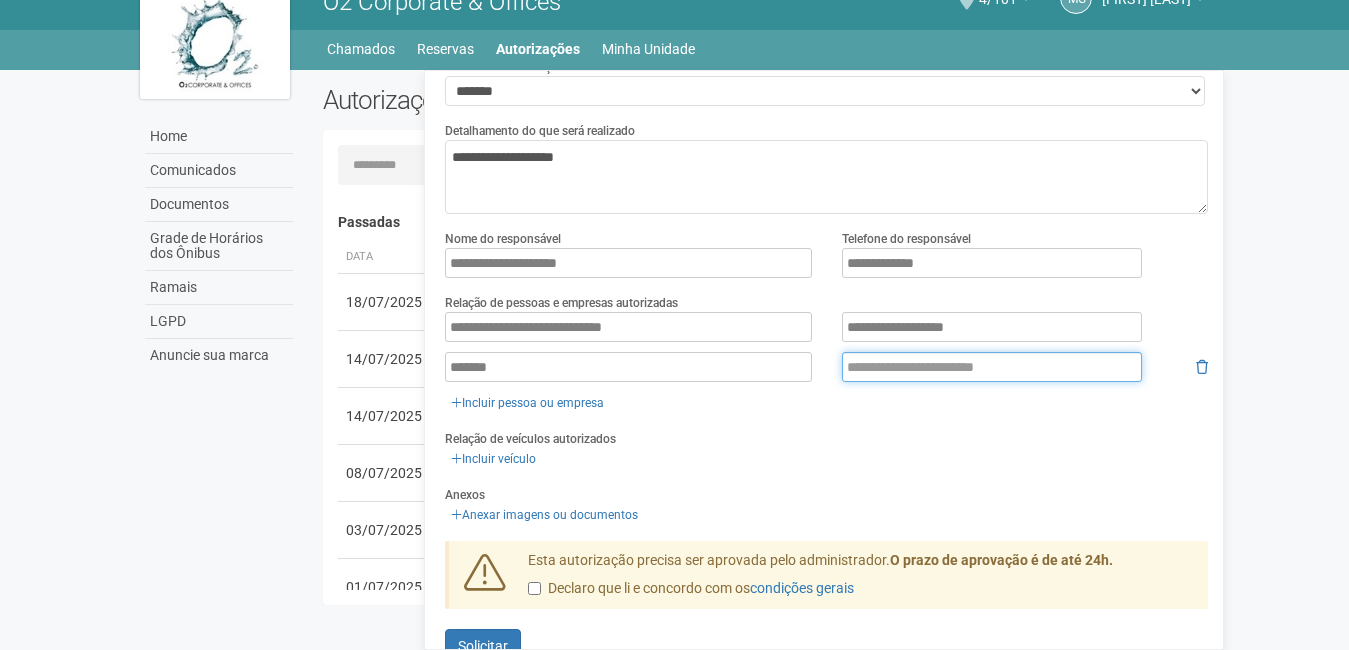 click at bounding box center (992, 367) 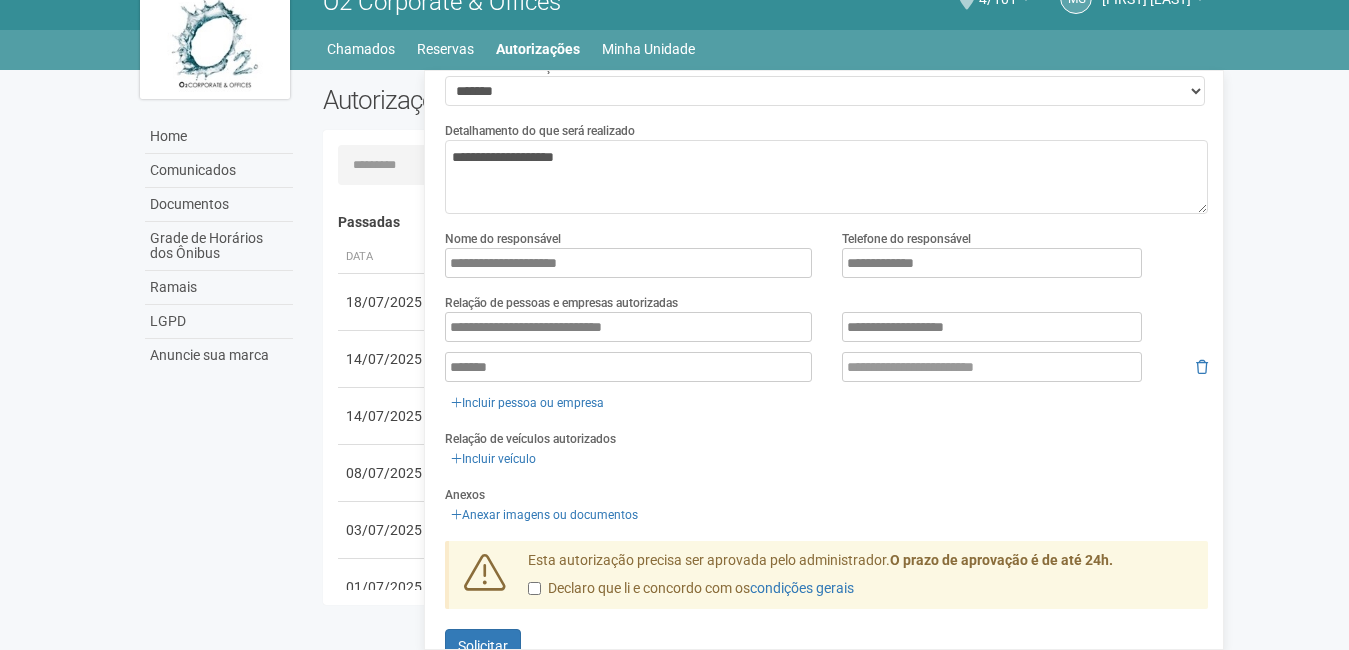 click on "Anexos
Anexar imagens ou documentos" at bounding box center (826, 505) 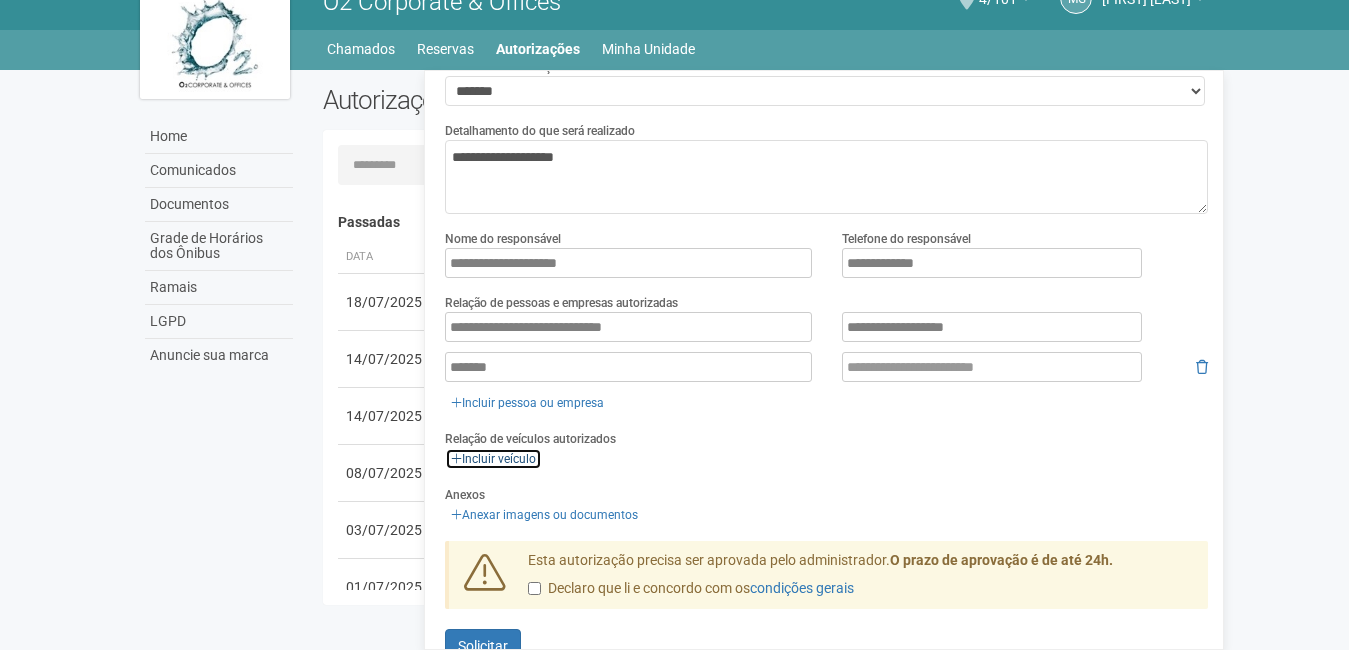 click on "Incluir veículo" at bounding box center [493, 459] 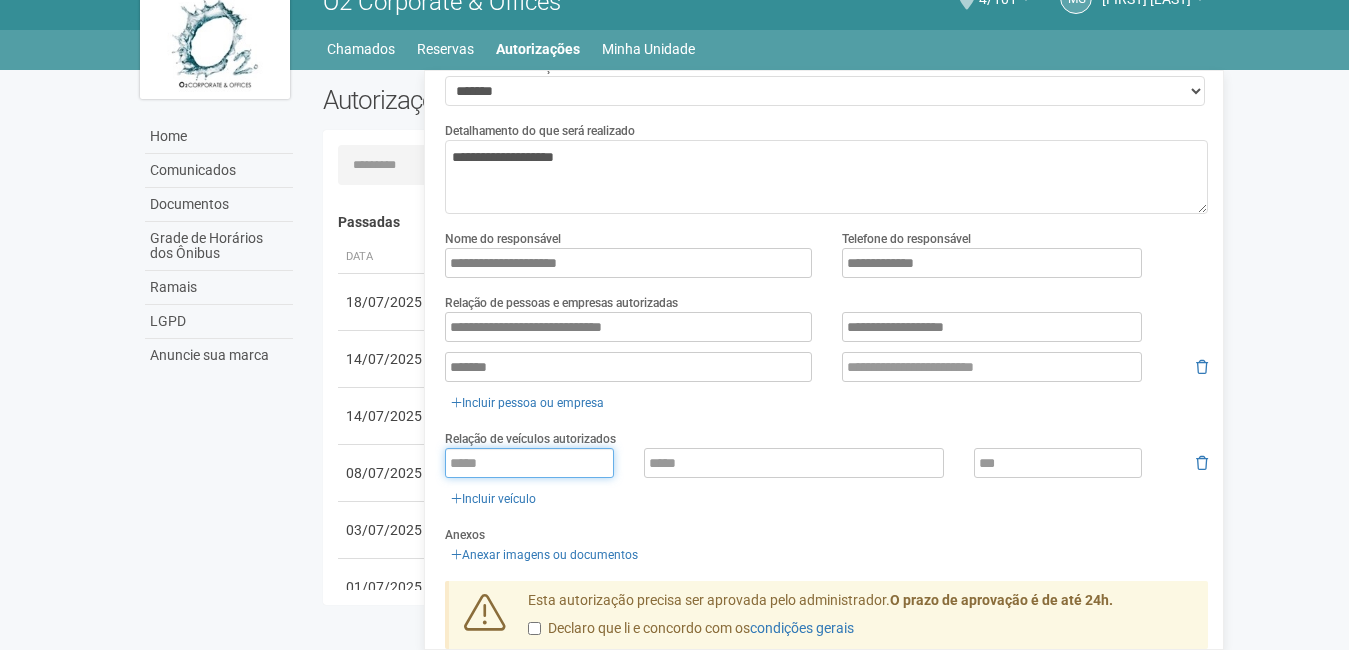 click at bounding box center (529, 463) 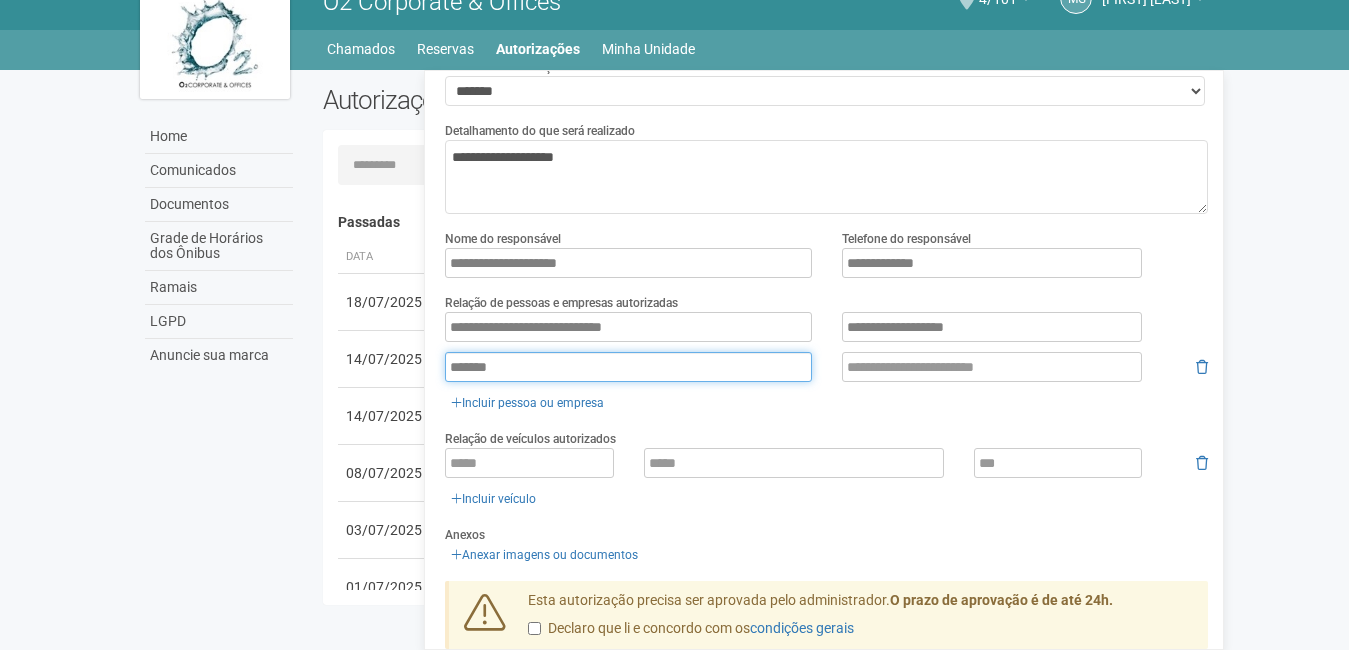 click on "*******" at bounding box center (628, 367) 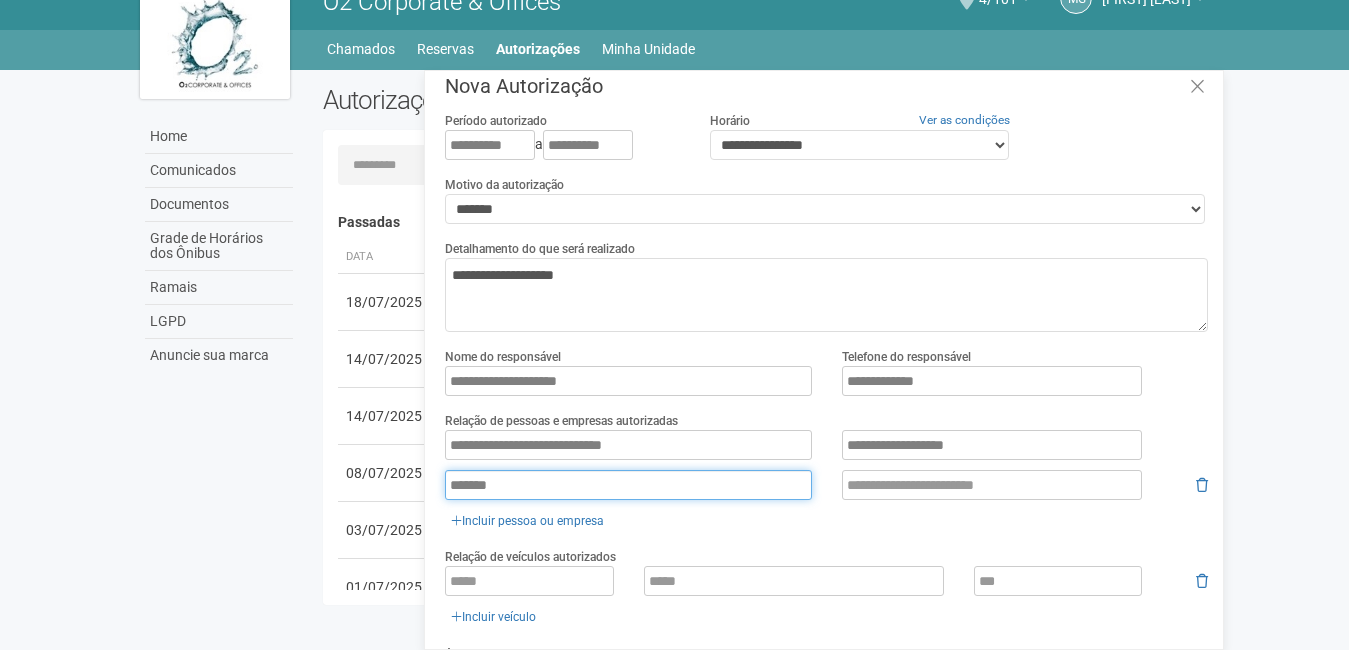 scroll, scrollTop: 18, scrollLeft: 0, axis: vertical 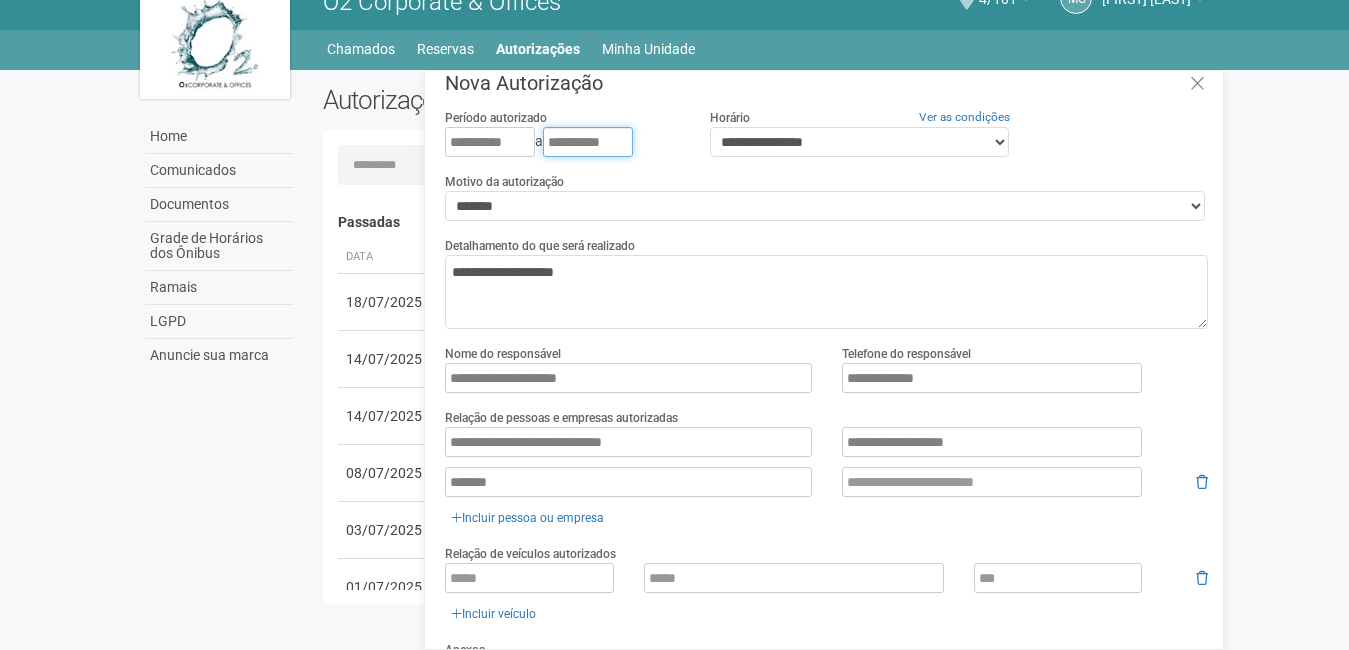 drag, startPoint x: 575, startPoint y: 140, endPoint x: 495, endPoint y: 140, distance: 80 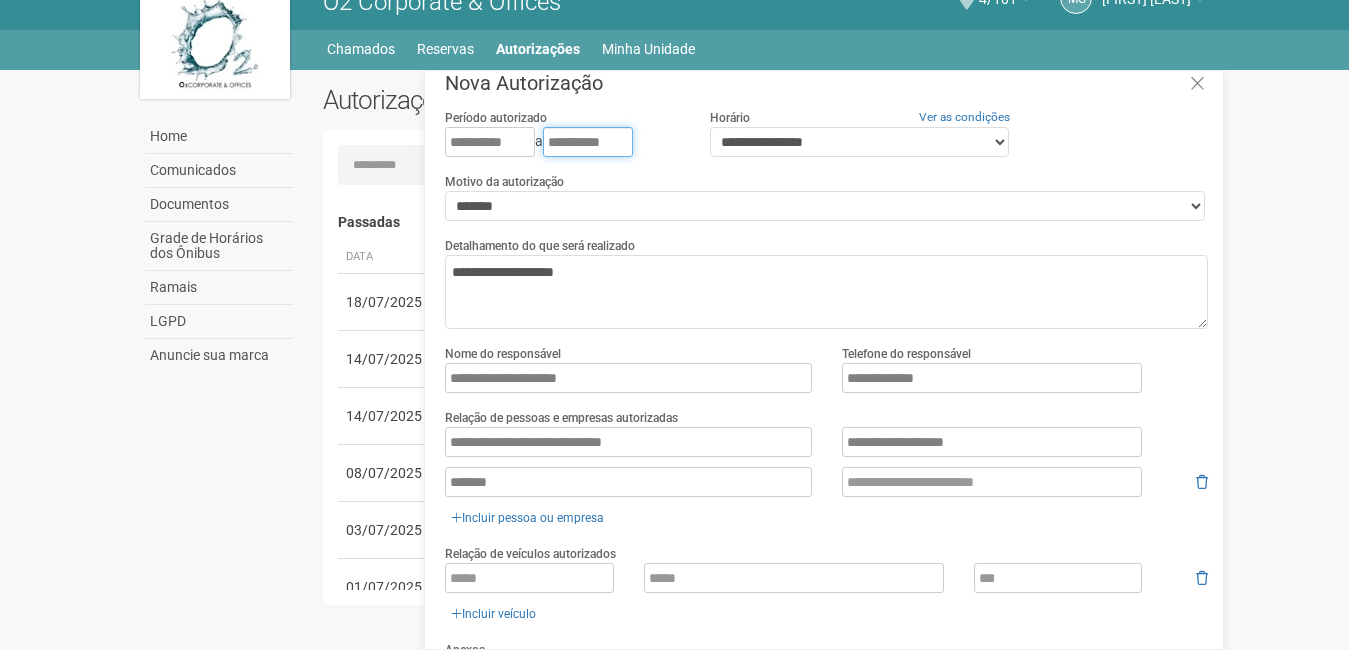click on "**********" at bounding box center [562, 142] 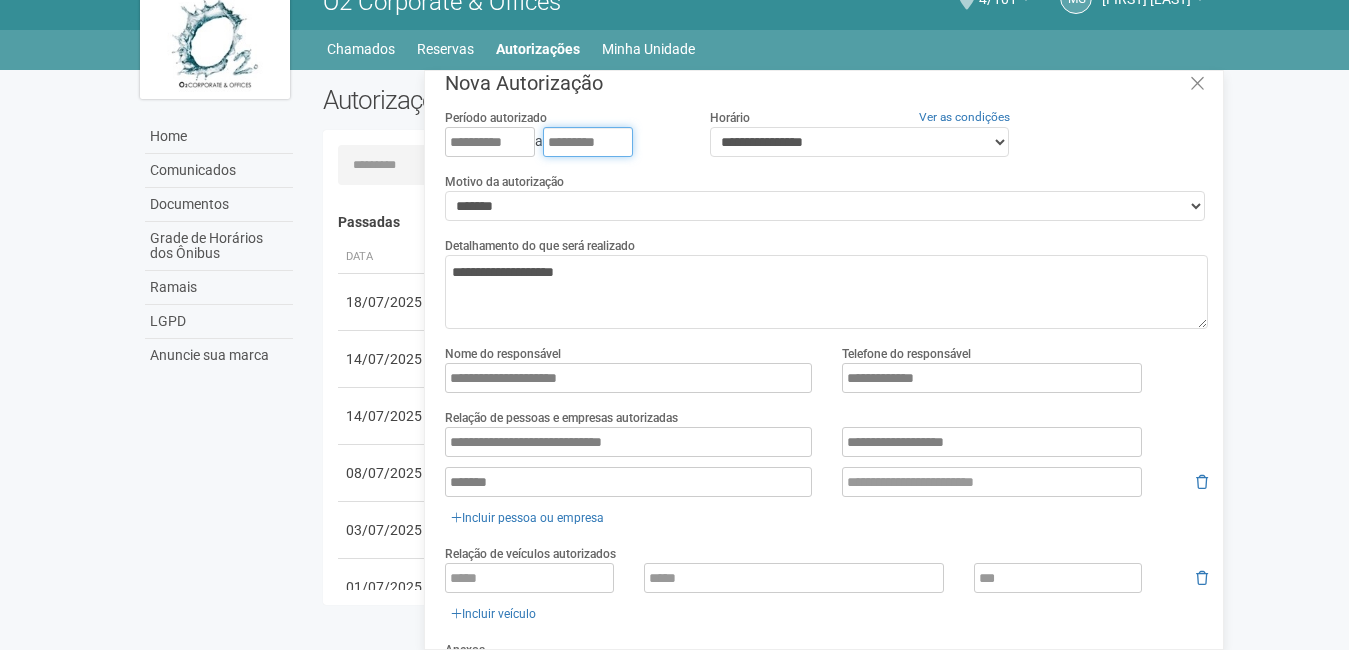 drag, startPoint x: 628, startPoint y: 144, endPoint x: 378, endPoint y: 151, distance: 250.09798 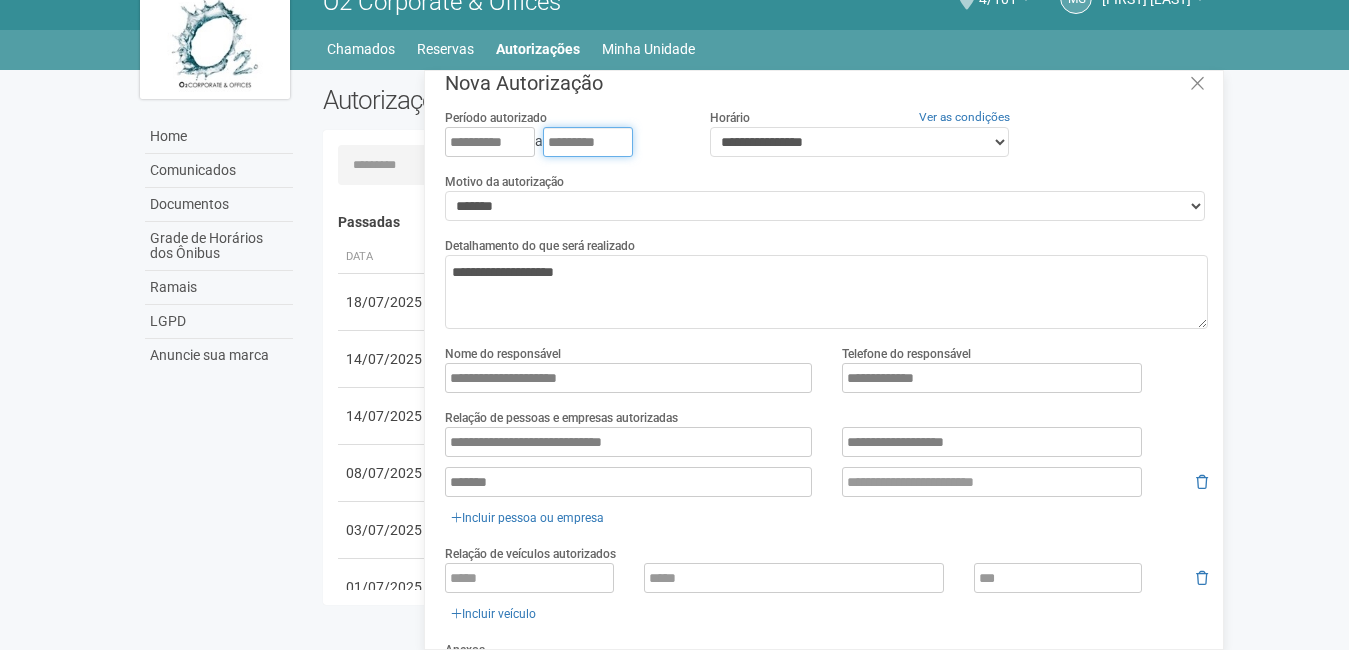 type on "**********" 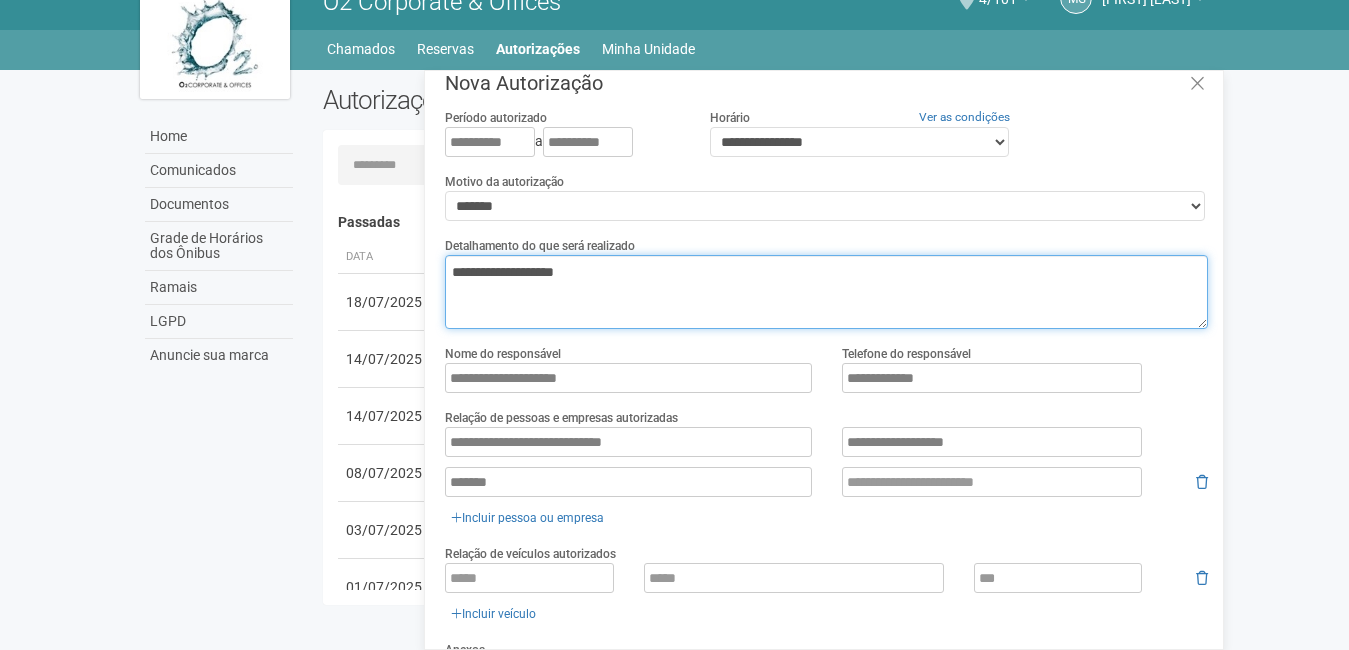 click on "**********" at bounding box center (826, 292) 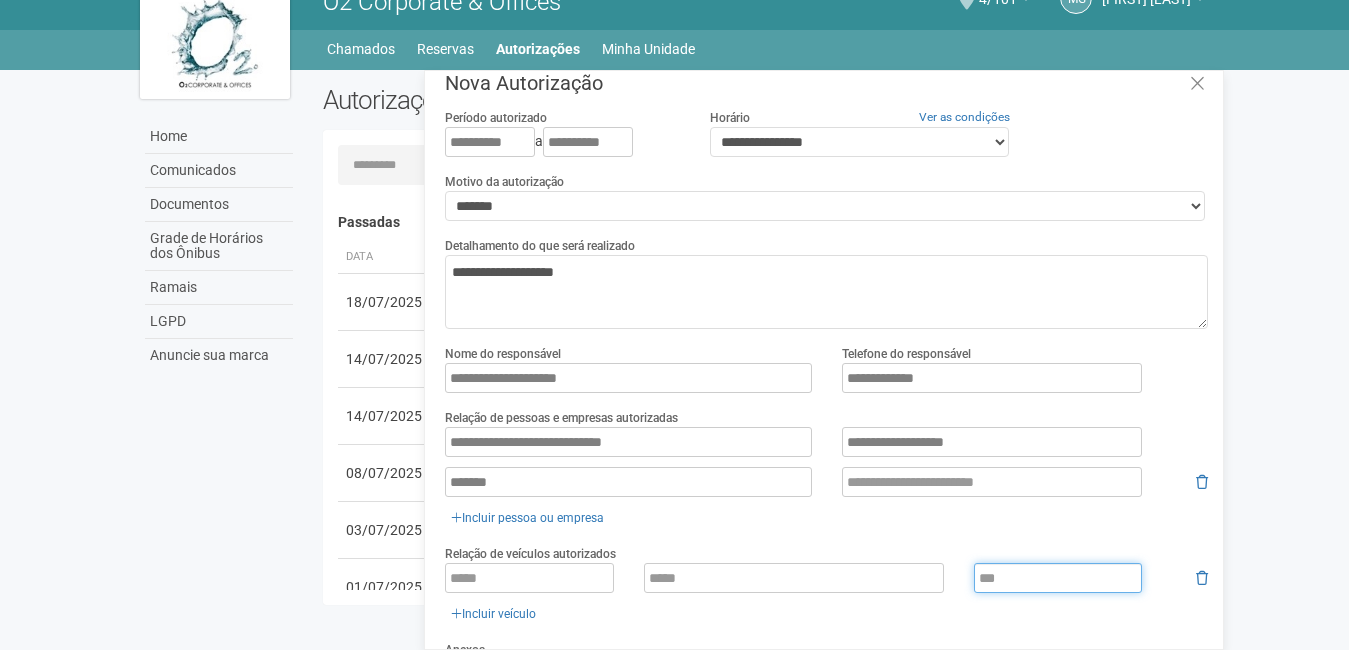 click at bounding box center (1058, 578) 